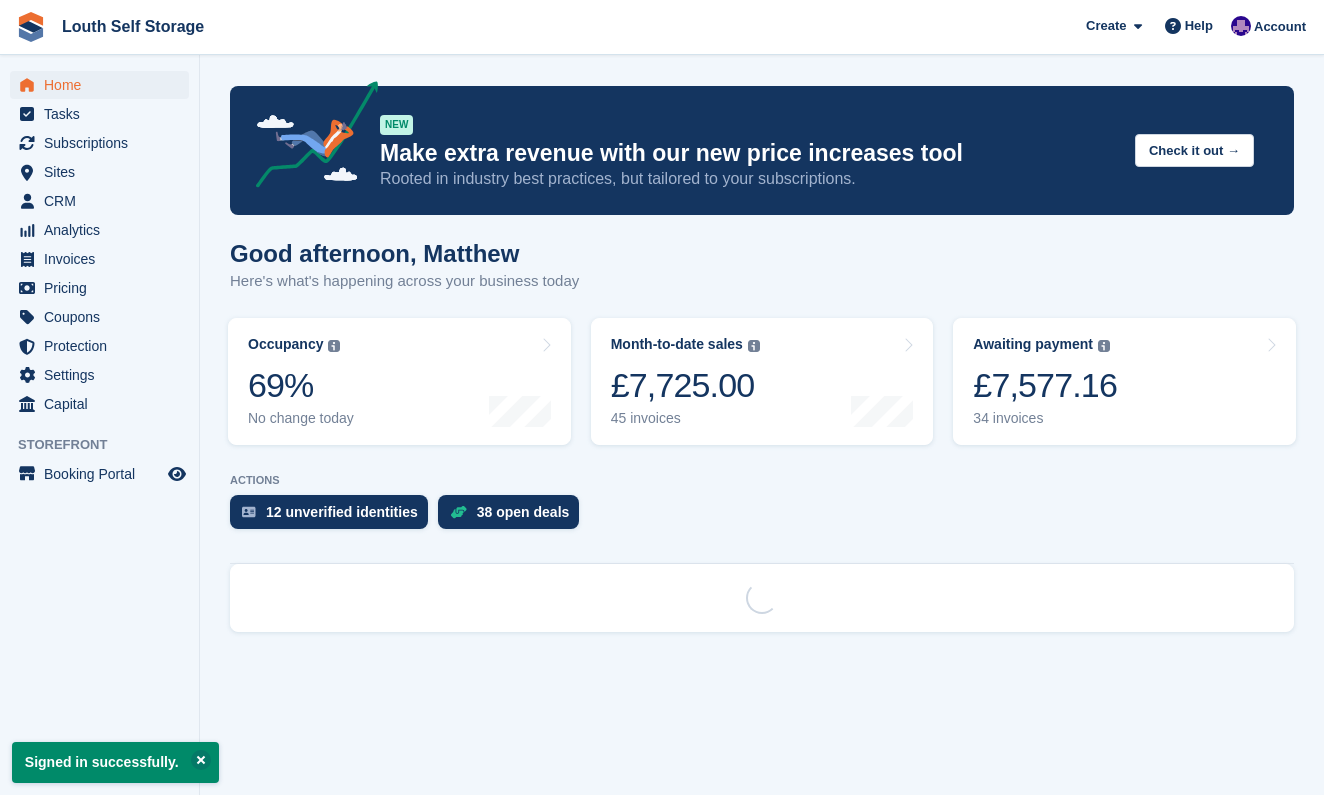 scroll, scrollTop: 0, scrollLeft: 0, axis: both 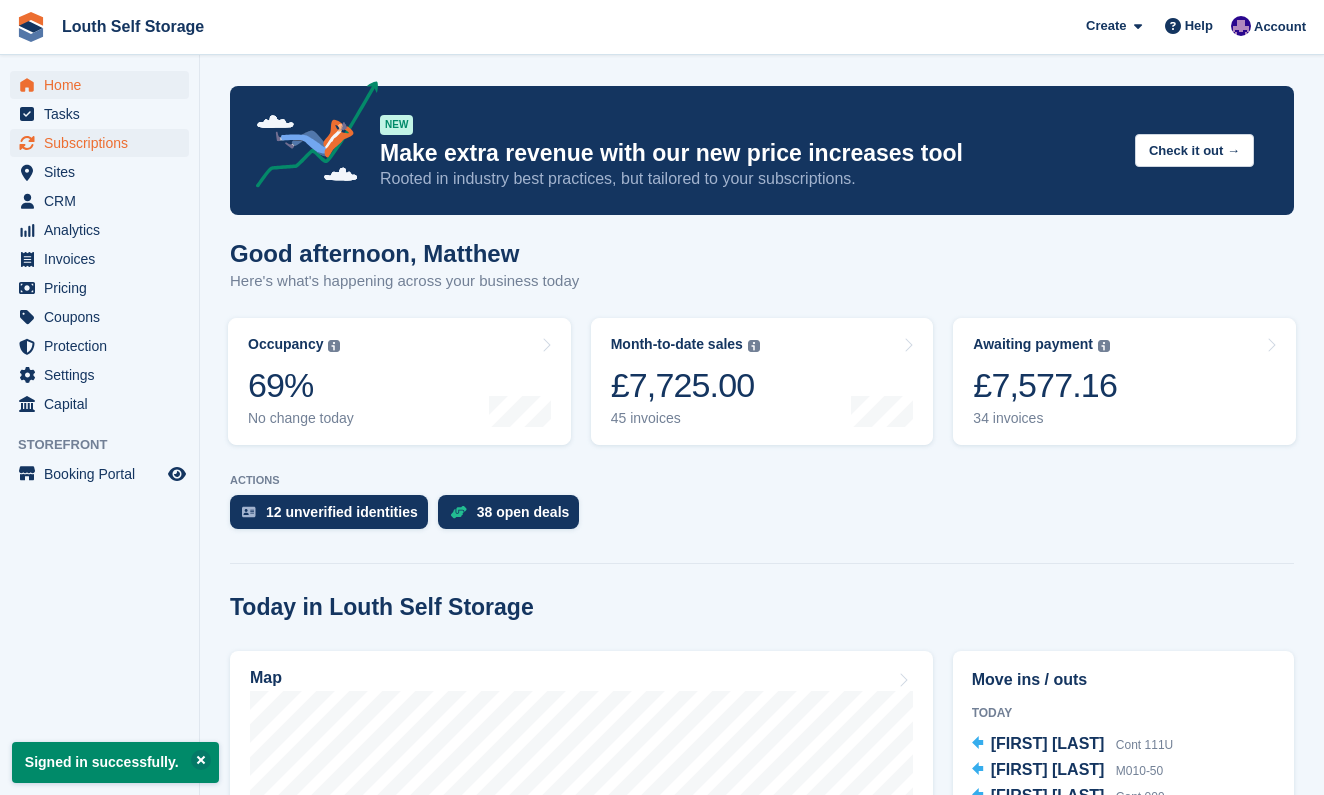 click on "Subscriptions" at bounding box center (104, 143) 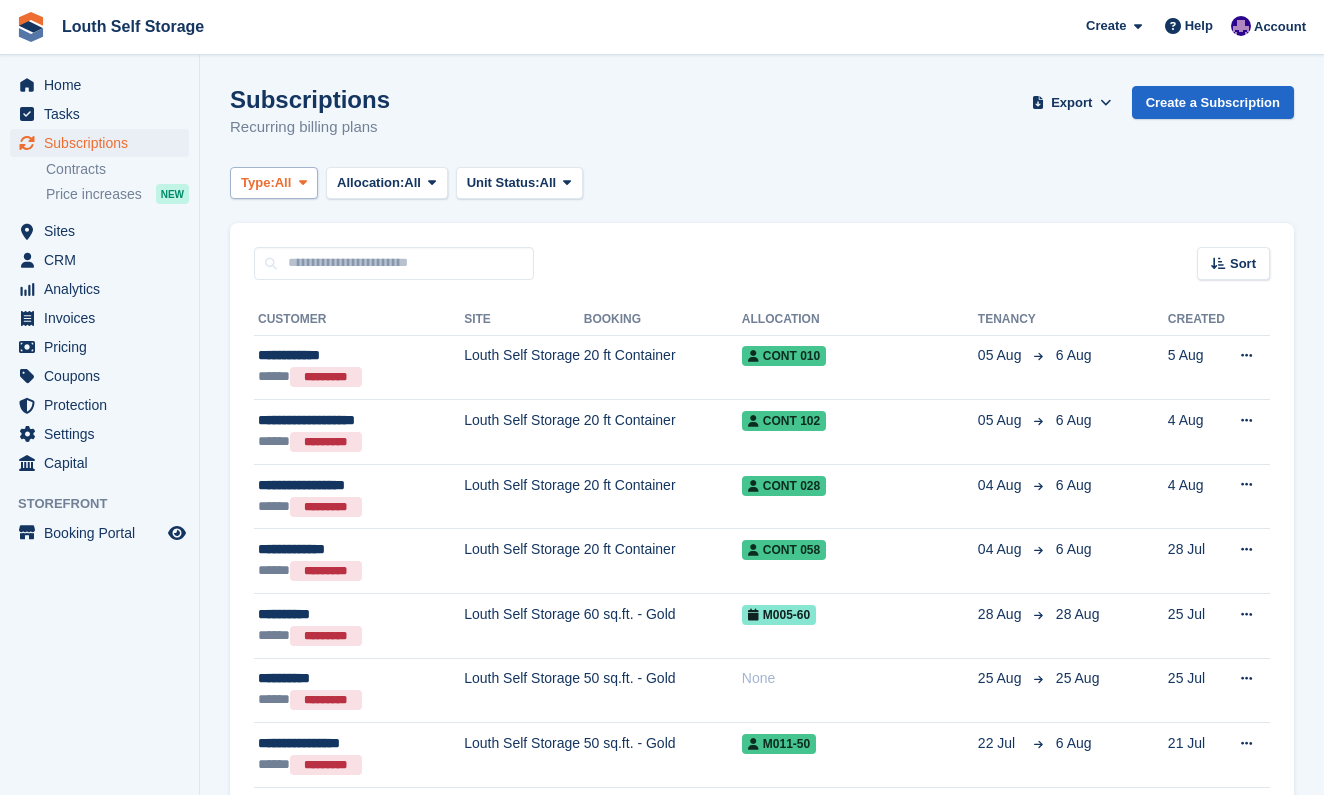 scroll, scrollTop: 0, scrollLeft: 0, axis: both 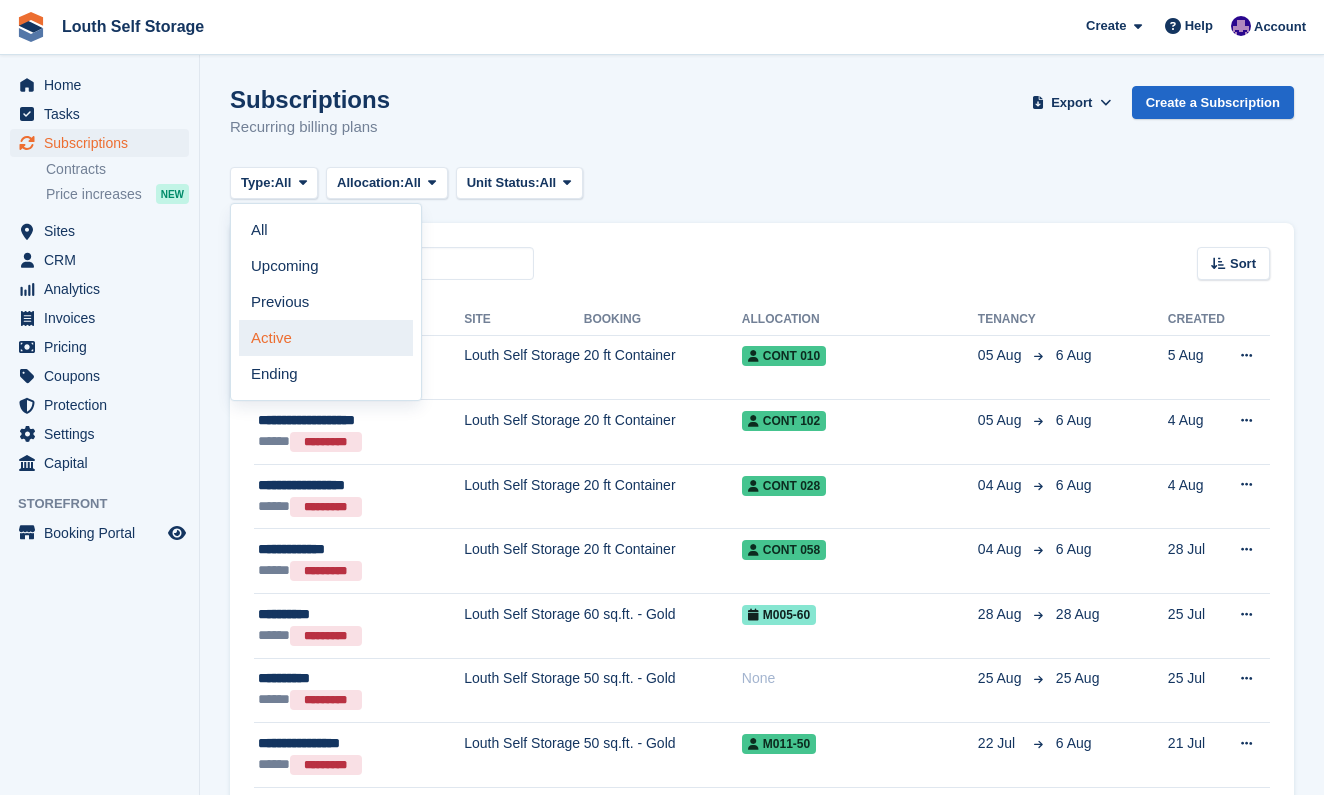 click on "Active" at bounding box center (326, 338) 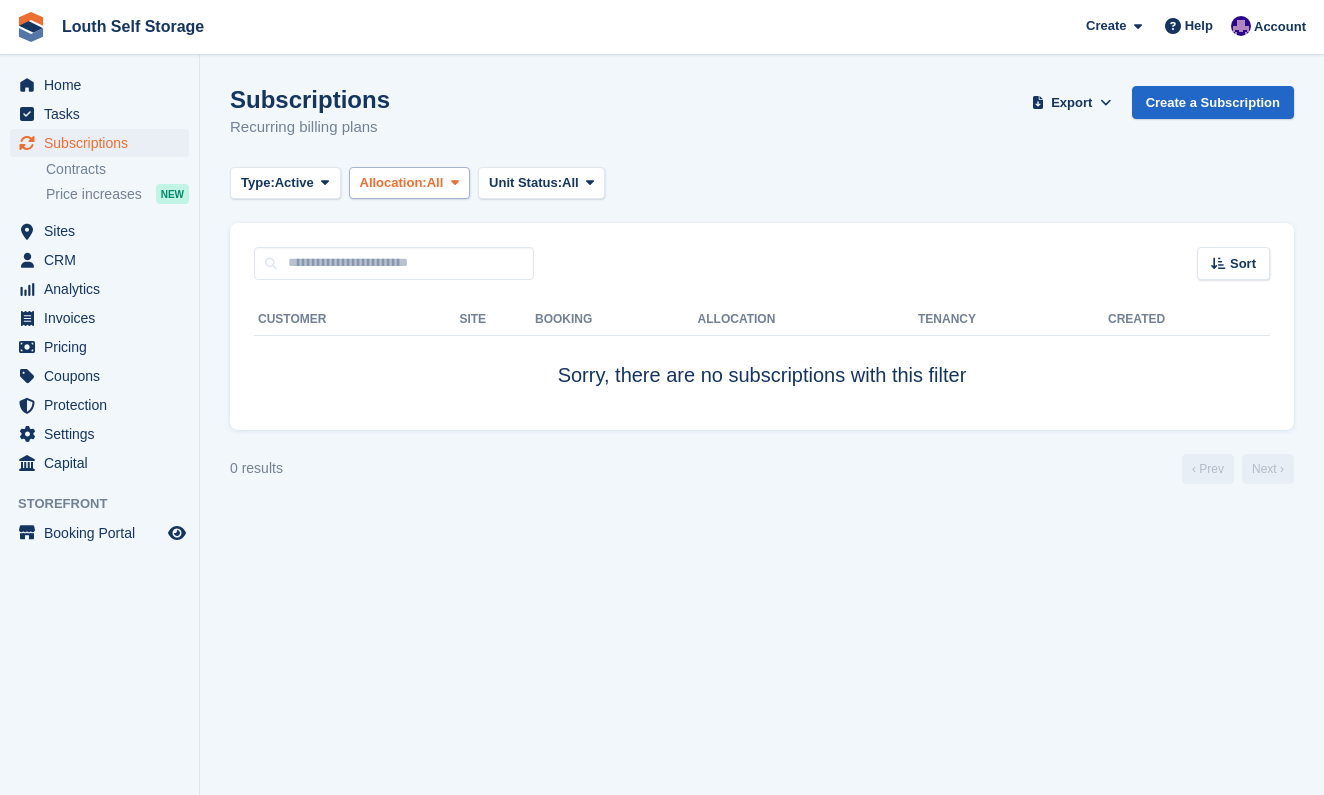 click on "Allocation:" at bounding box center [393, 183] 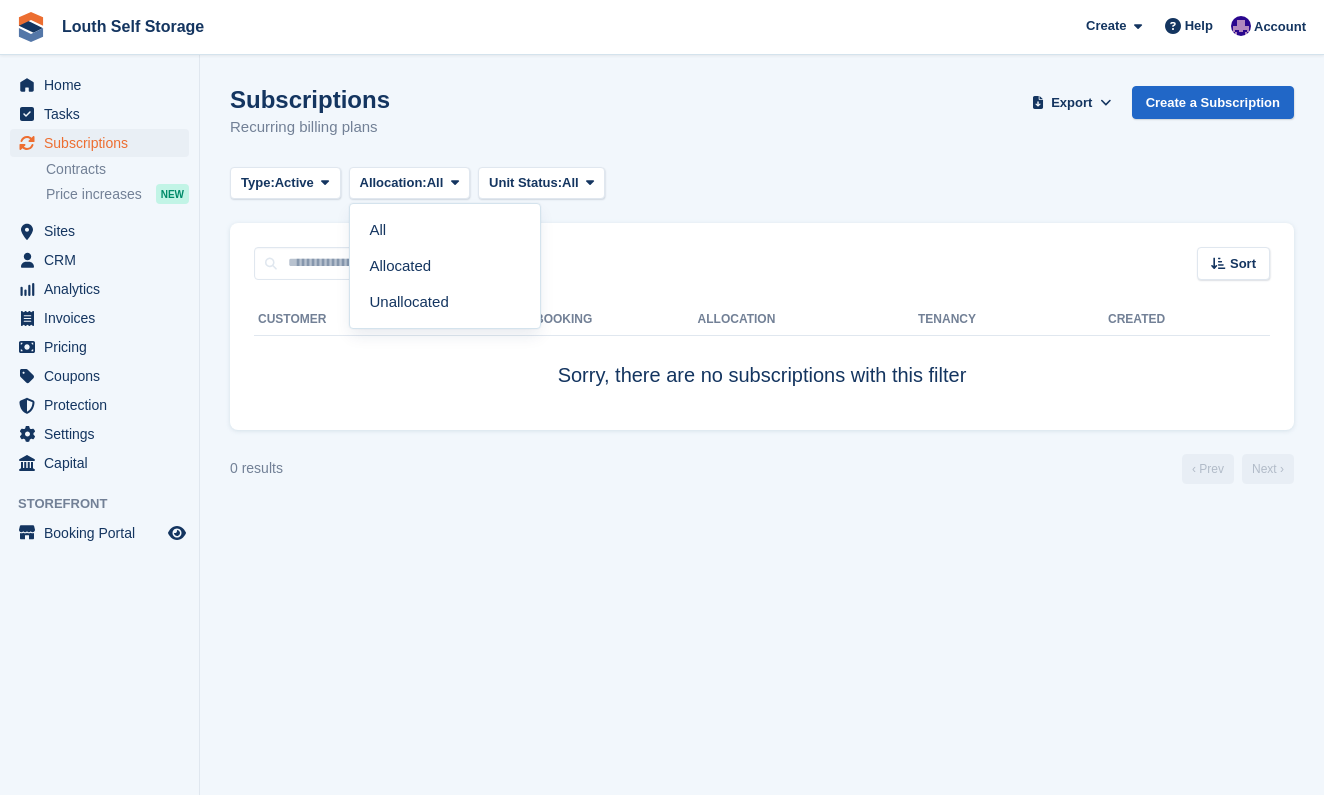 click on "Subscriptions
Recurring billing plans
Export
Export Subscriptions
Export a CSV of all Subscriptions which match the current filters.
Please allow time for large exports.
Start Export
Create a Subscription" at bounding box center [762, 124] 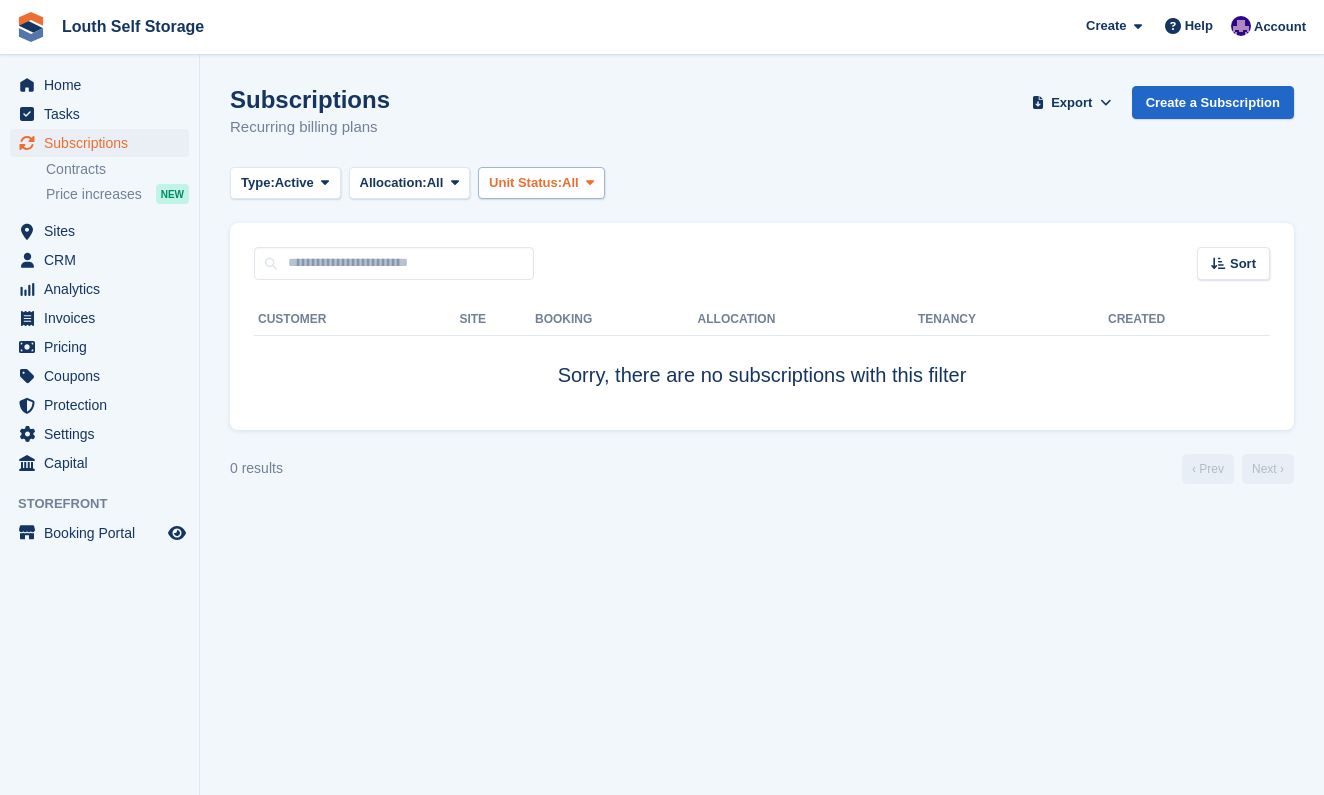click on "Unit Status:" at bounding box center (525, 183) 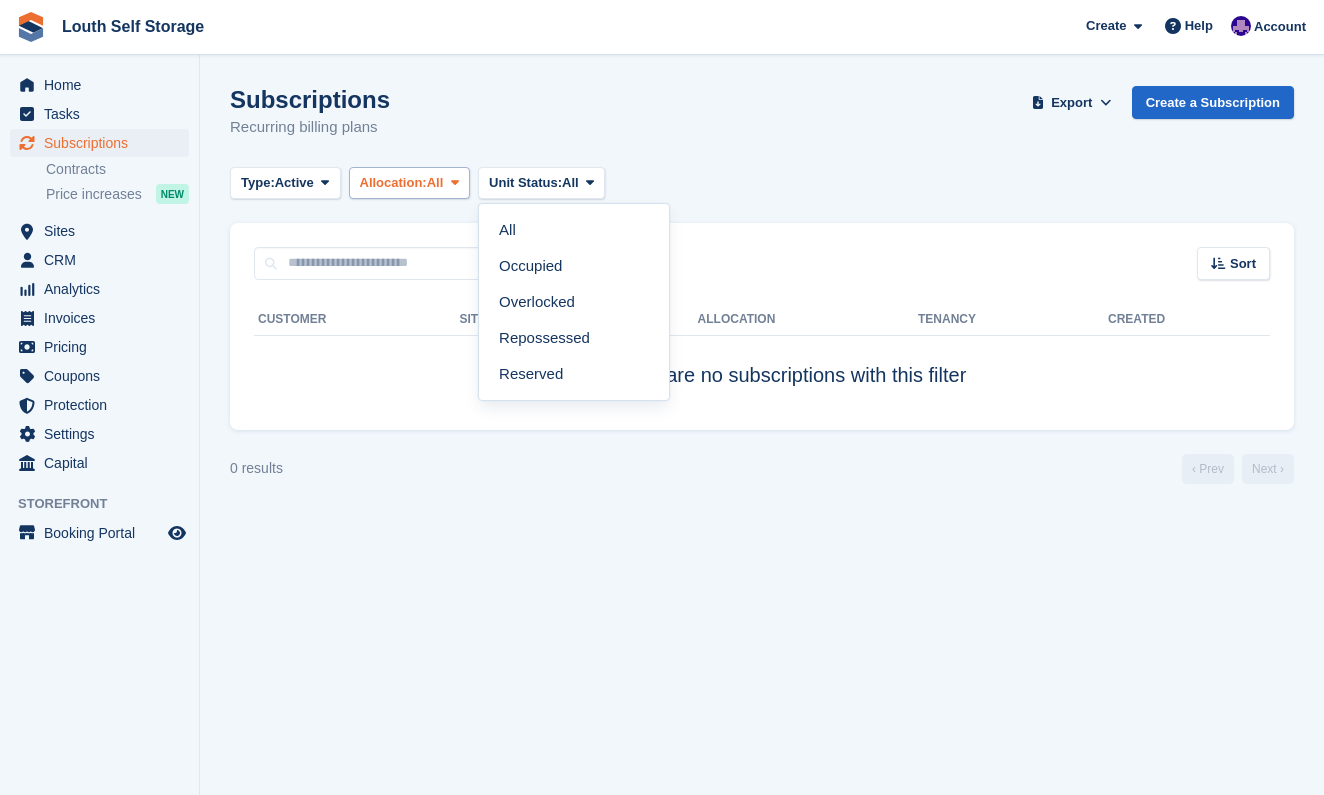click at bounding box center (455, 182) 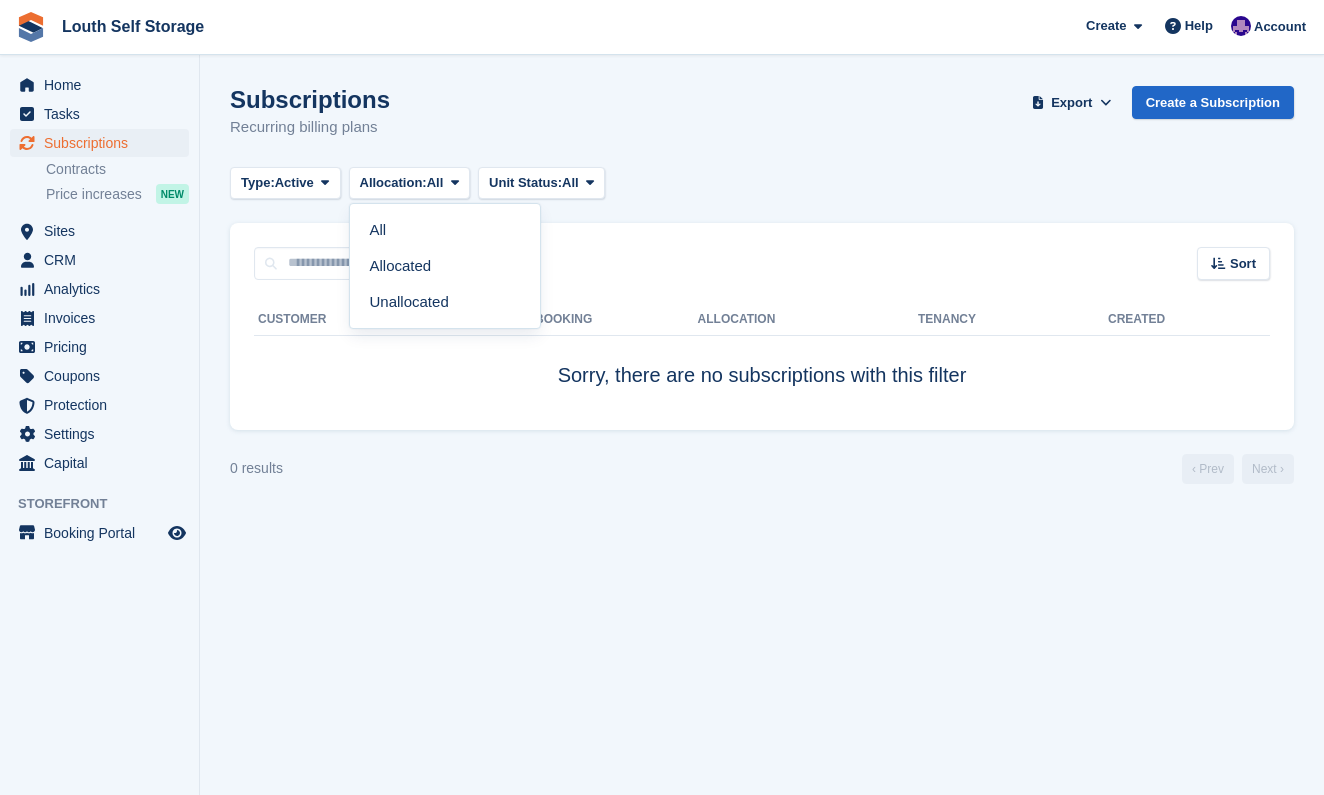 click on "Subscriptions
Recurring billing plans
Export
Export Subscriptions
Export a CSV of all Subscriptions which match the current filters.
Please allow time for large exports.
Start Export
Create a Subscription" at bounding box center (762, 124) 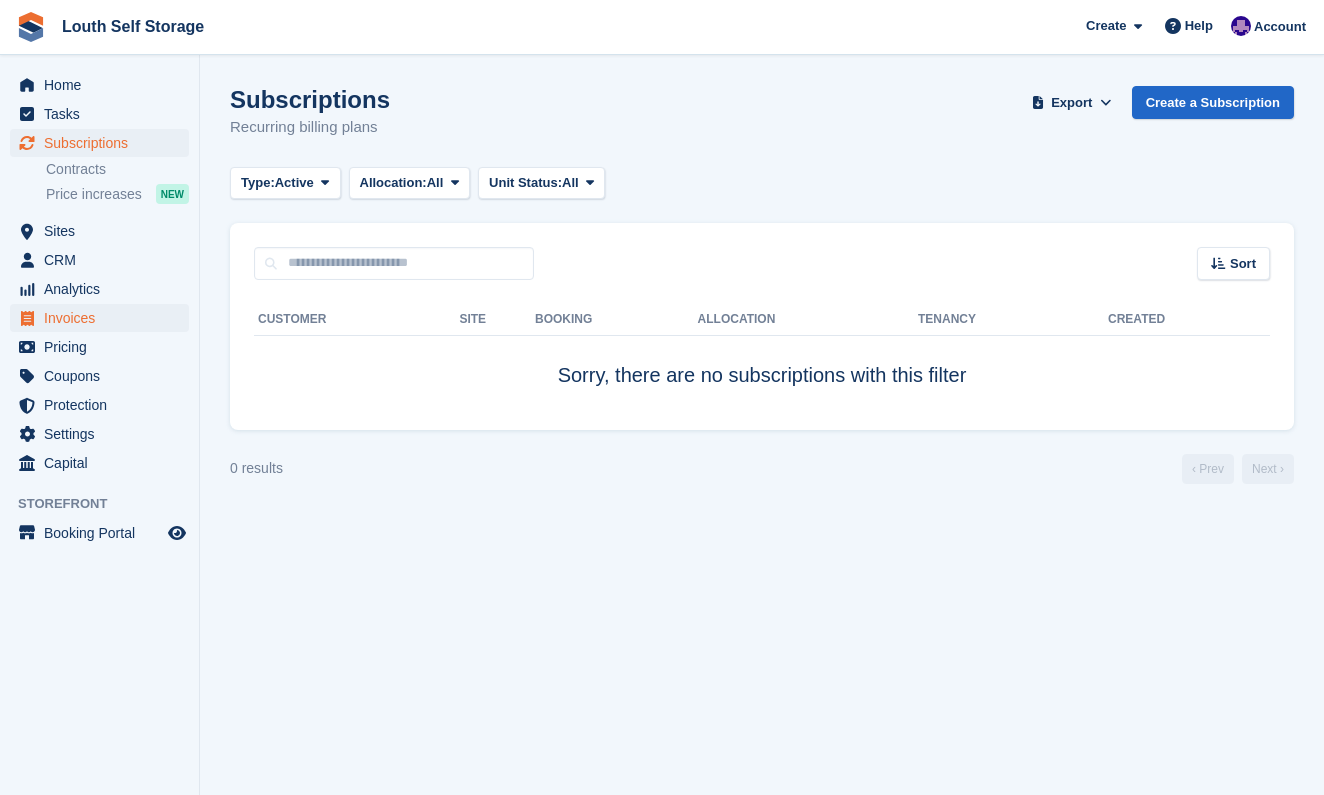 click on "Invoices" at bounding box center [104, 318] 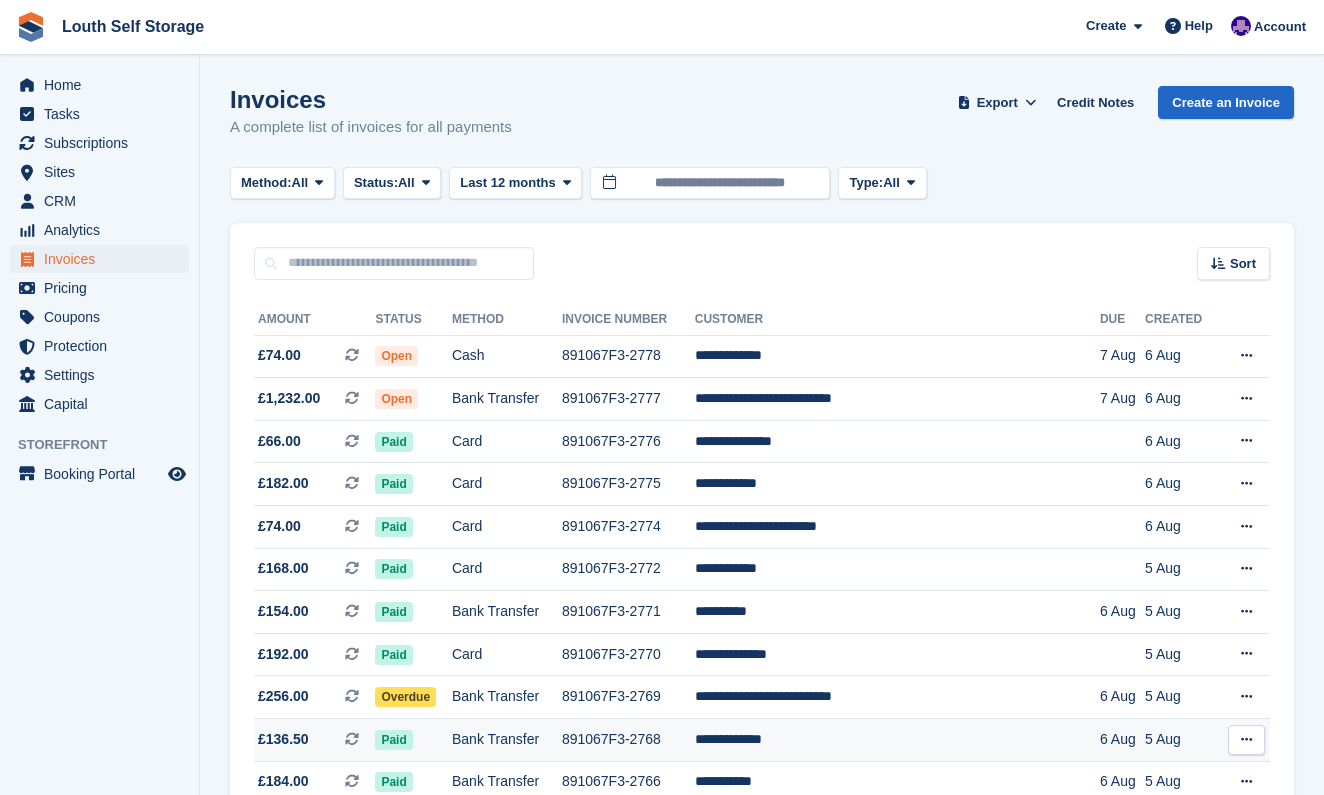 scroll, scrollTop: 0, scrollLeft: 0, axis: both 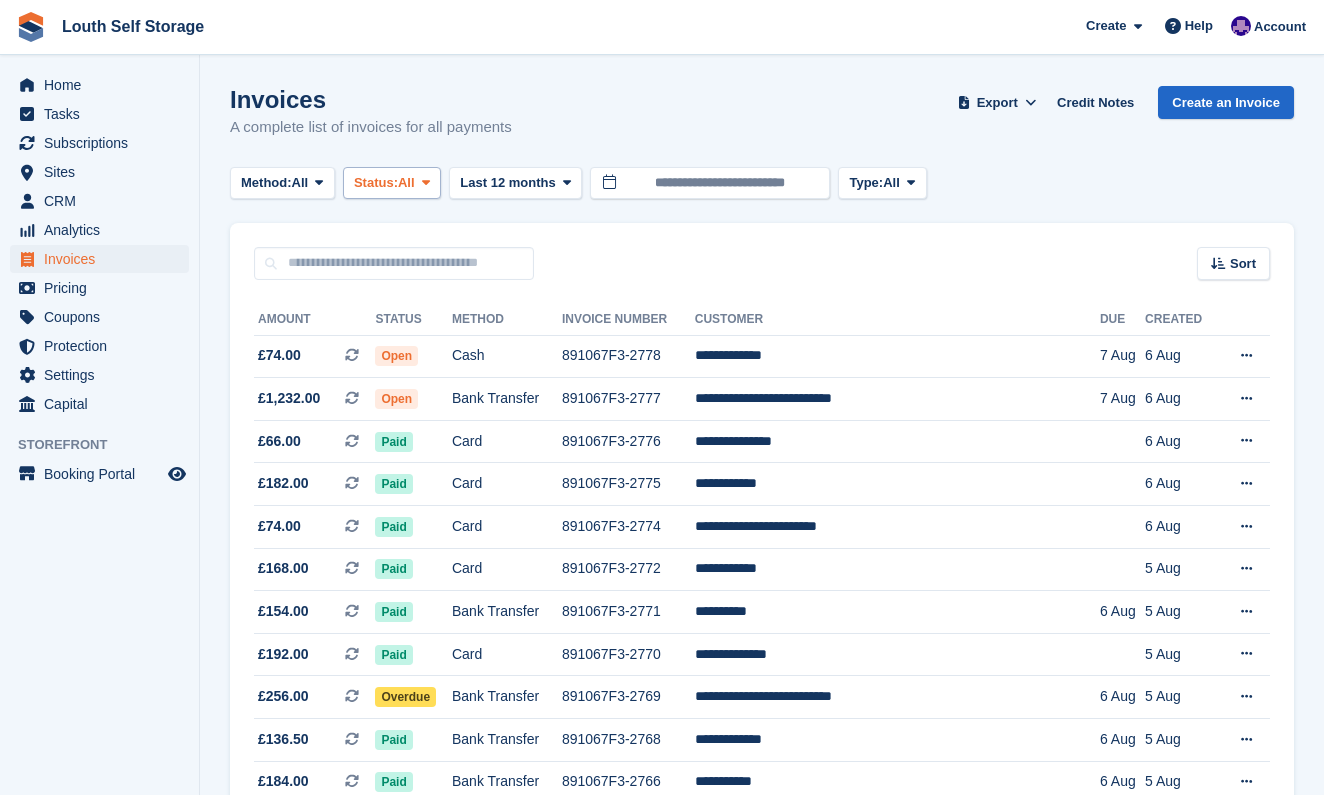 click at bounding box center [426, 182] 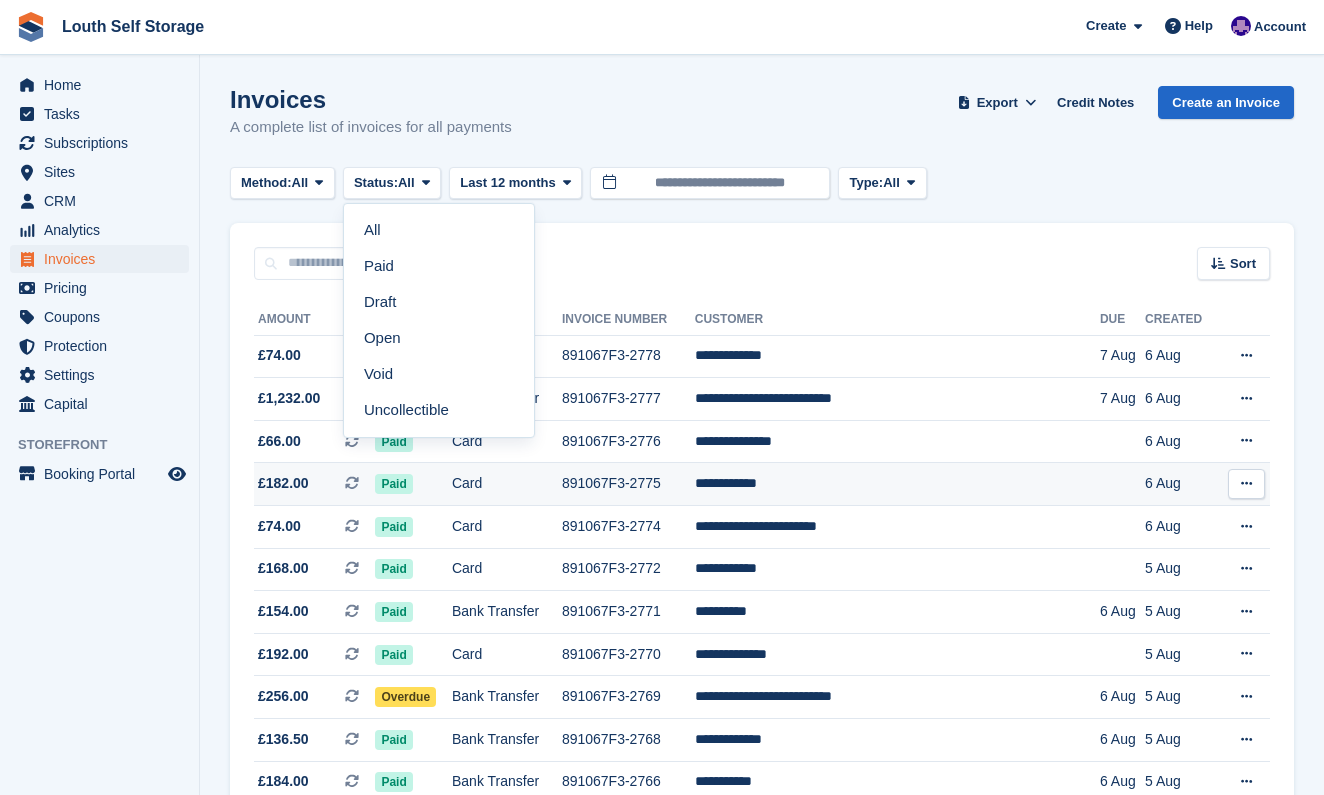 click on "Card" at bounding box center [507, 484] 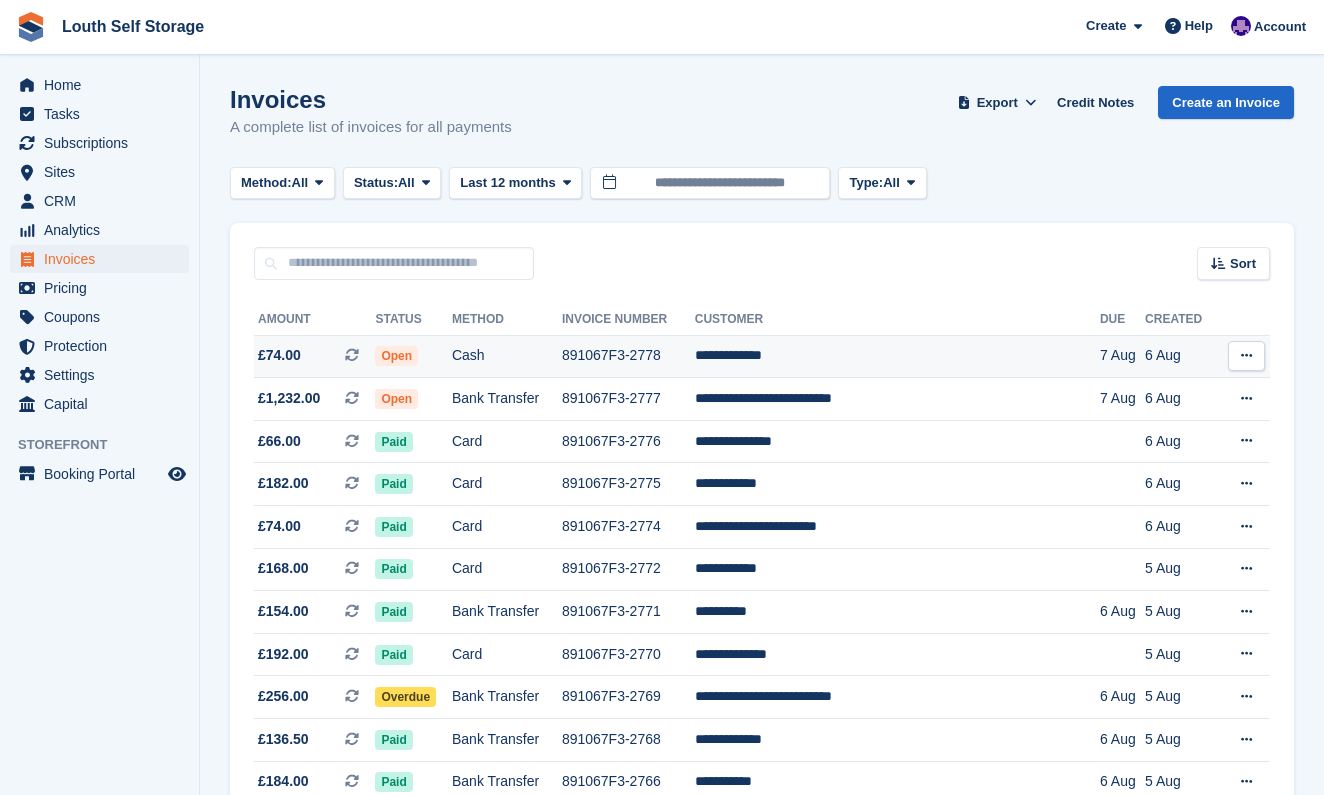 scroll, scrollTop: 0, scrollLeft: 0, axis: both 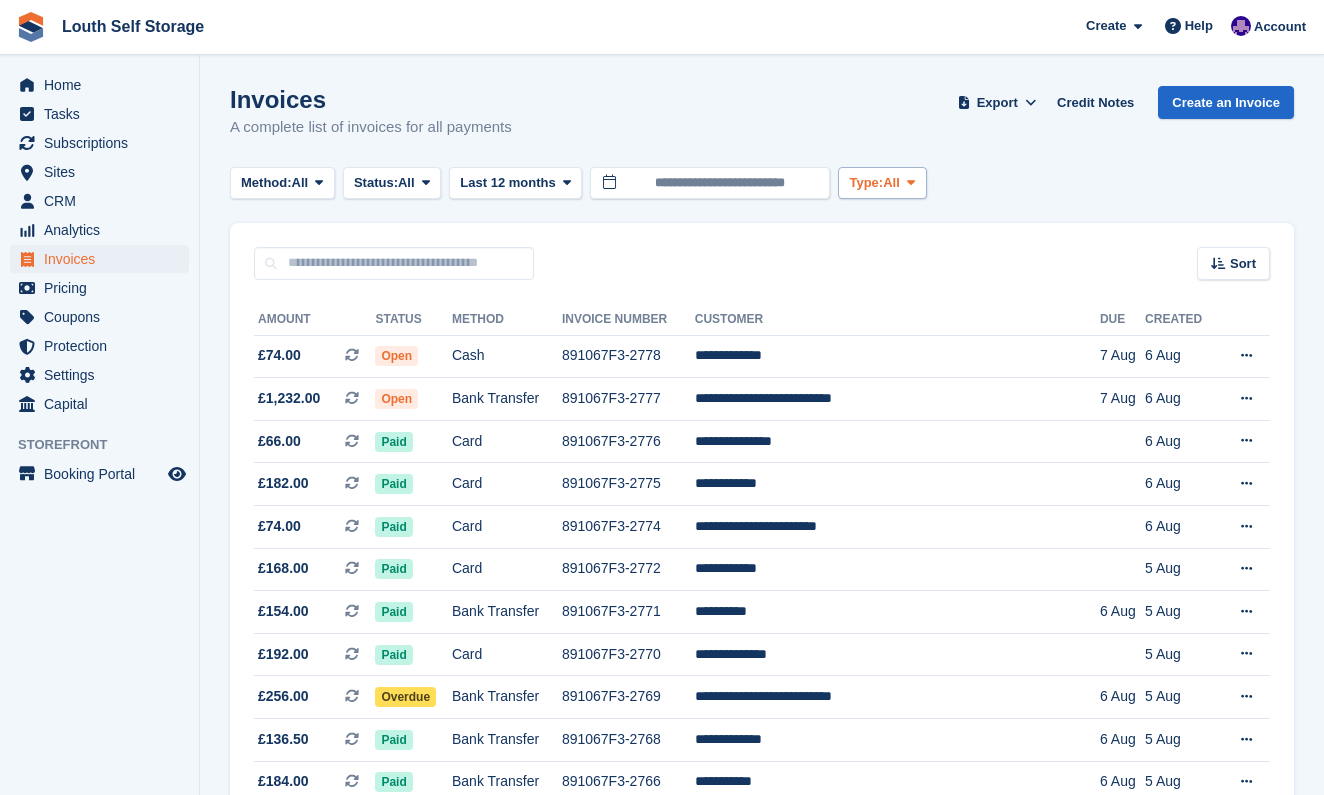 click at bounding box center (911, 182) 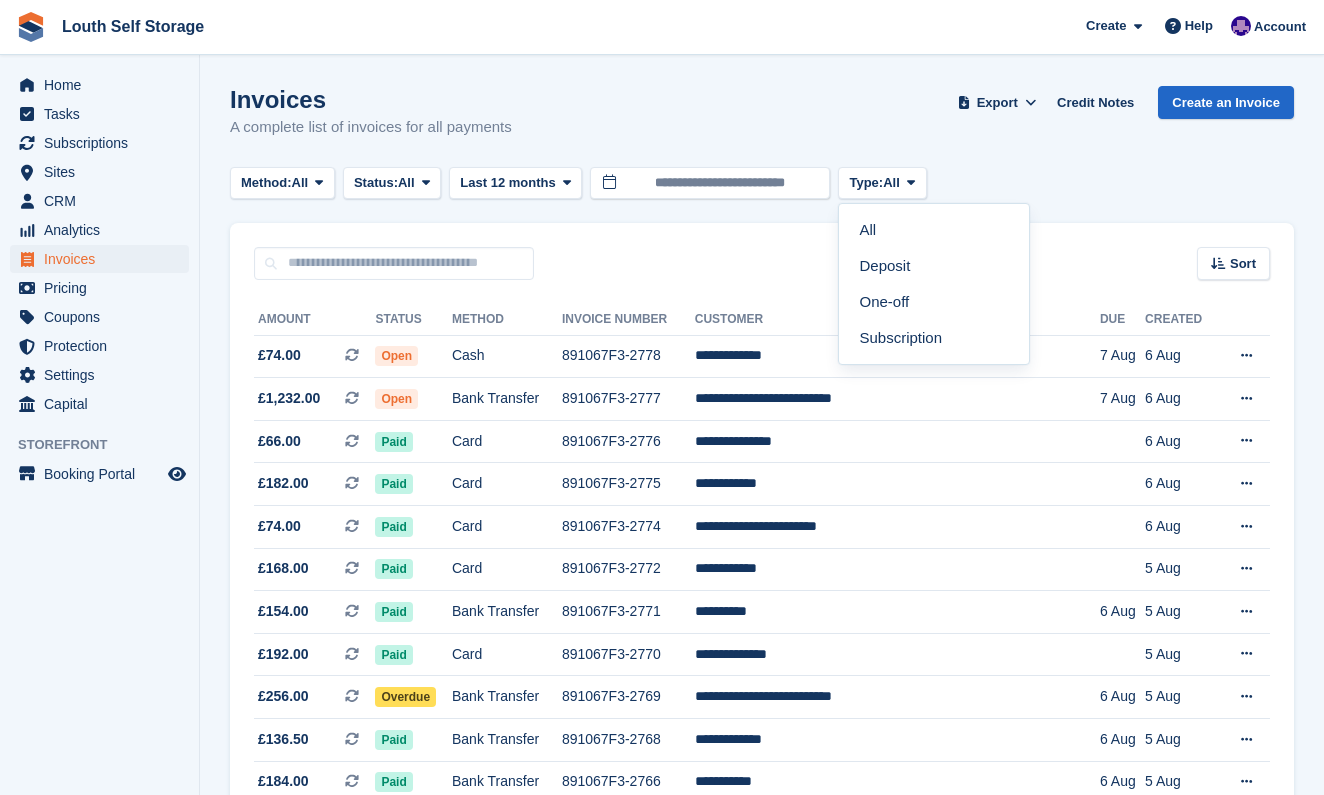 click on "Invoices
A complete list of invoices for all payments
Export
Export Invoices
Export a CSV of all Invoices which match the current filters.
Please allow time for large exports.
Export Formatted for Sage 50
Export Formatted for Xero
Start Export
Credit Notes
Create an Invoice" at bounding box center (762, 124) 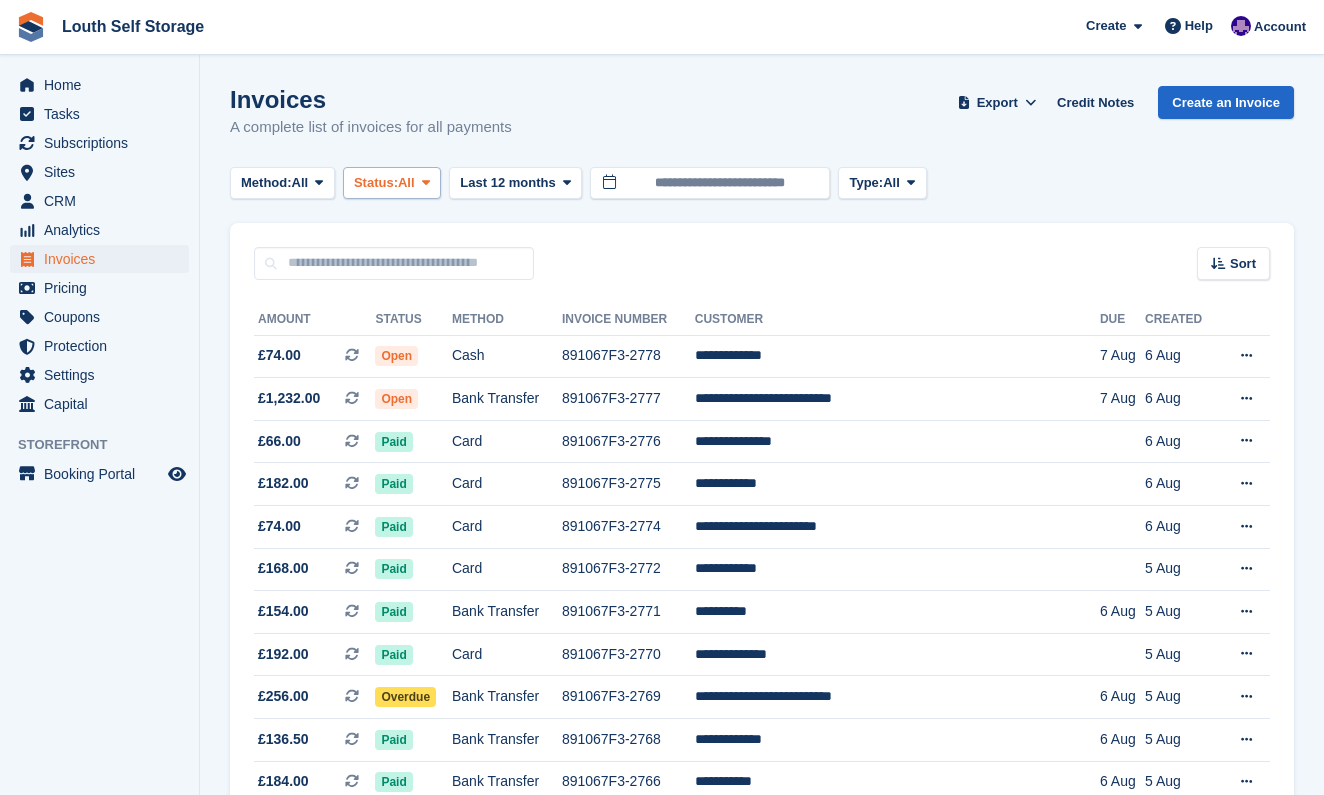 click at bounding box center (426, 182) 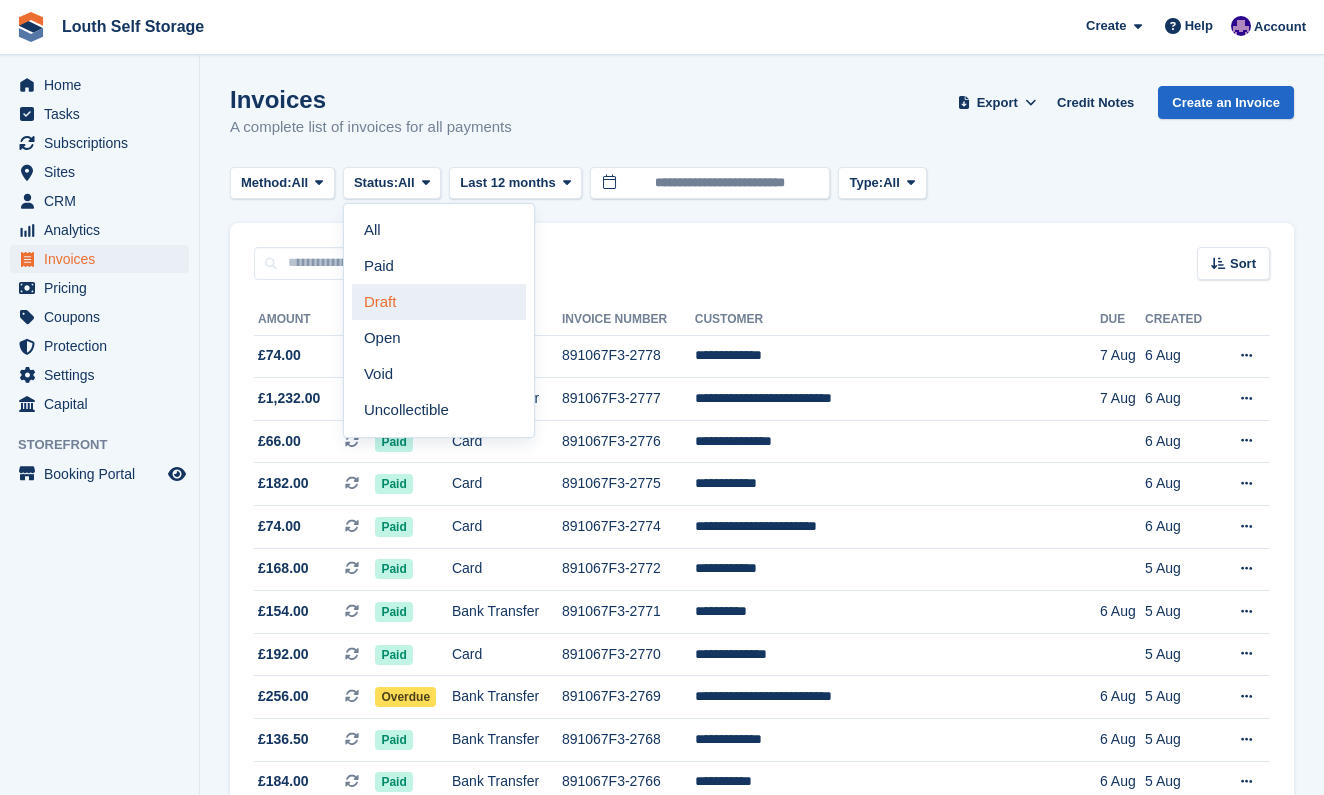 click on "Draft" at bounding box center [439, 302] 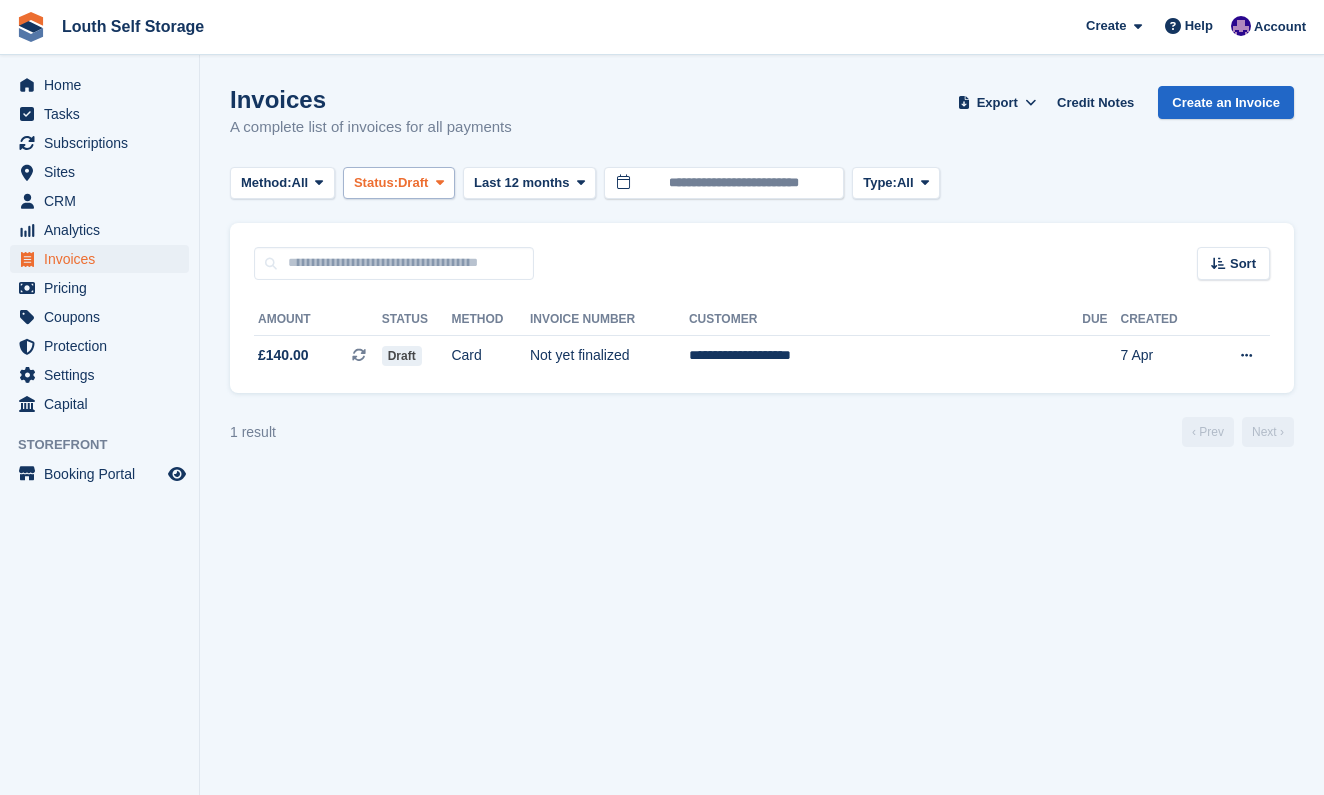 click on "Draft" at bounding box center [413, 183] 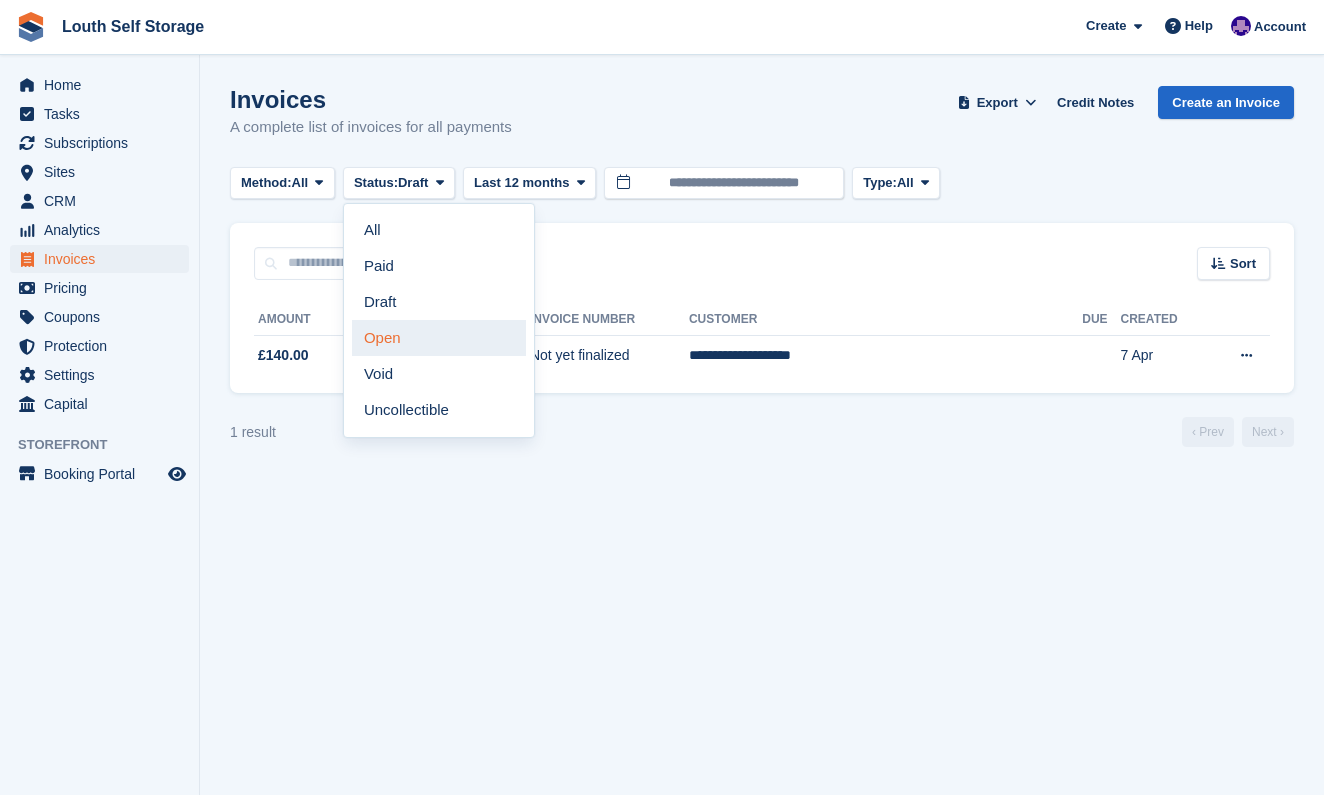 click on "Open" at bounding box center (439, 338) 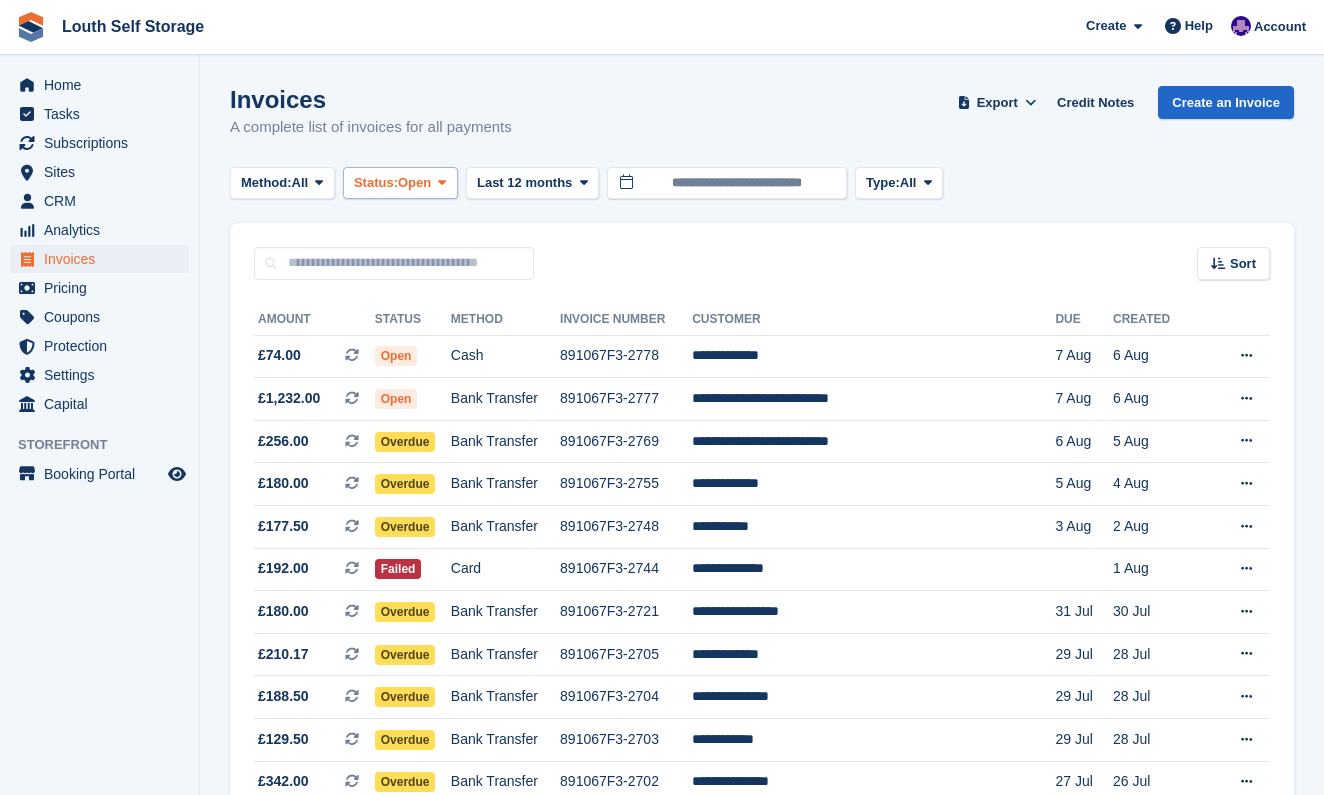 scroll, scrollTop: 0, scrollLeft: 0, axis: both 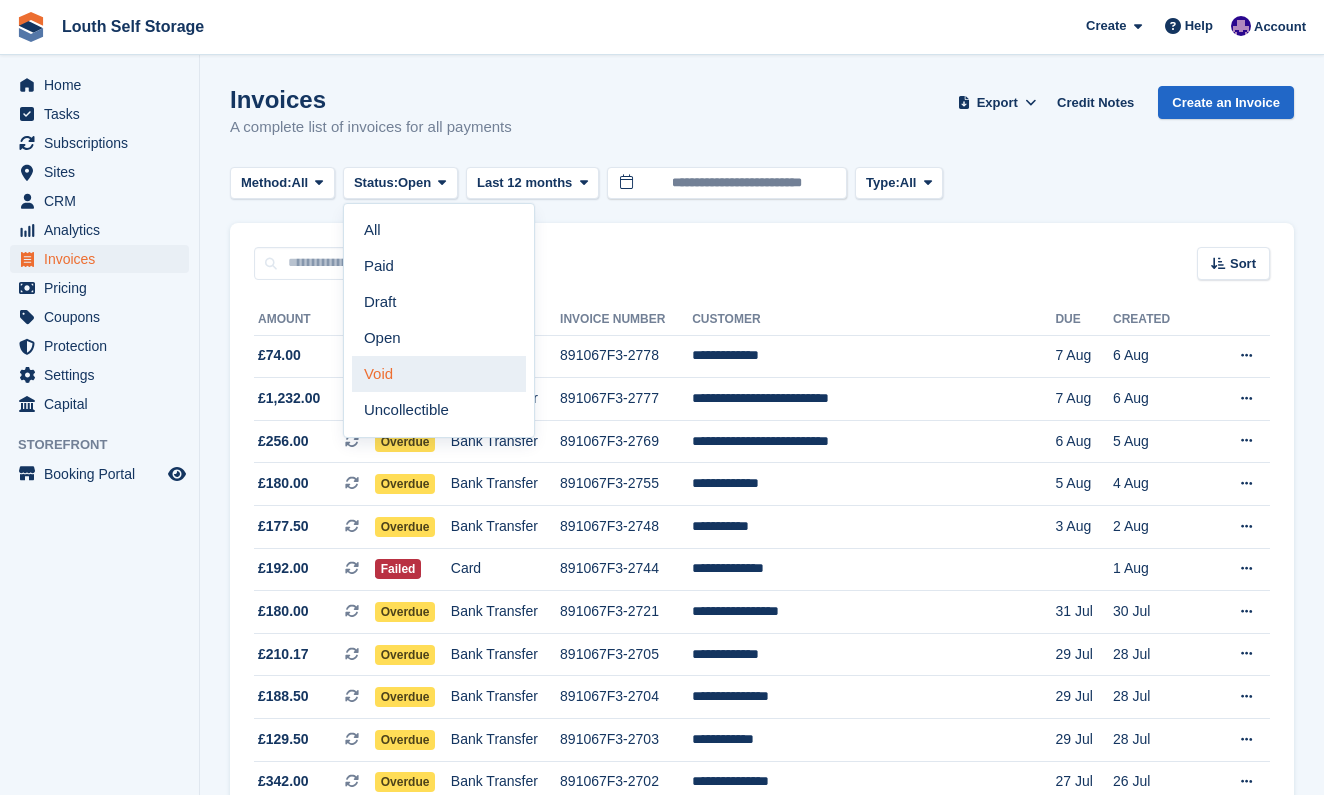click on "Void" at bounding box center (439, 374) 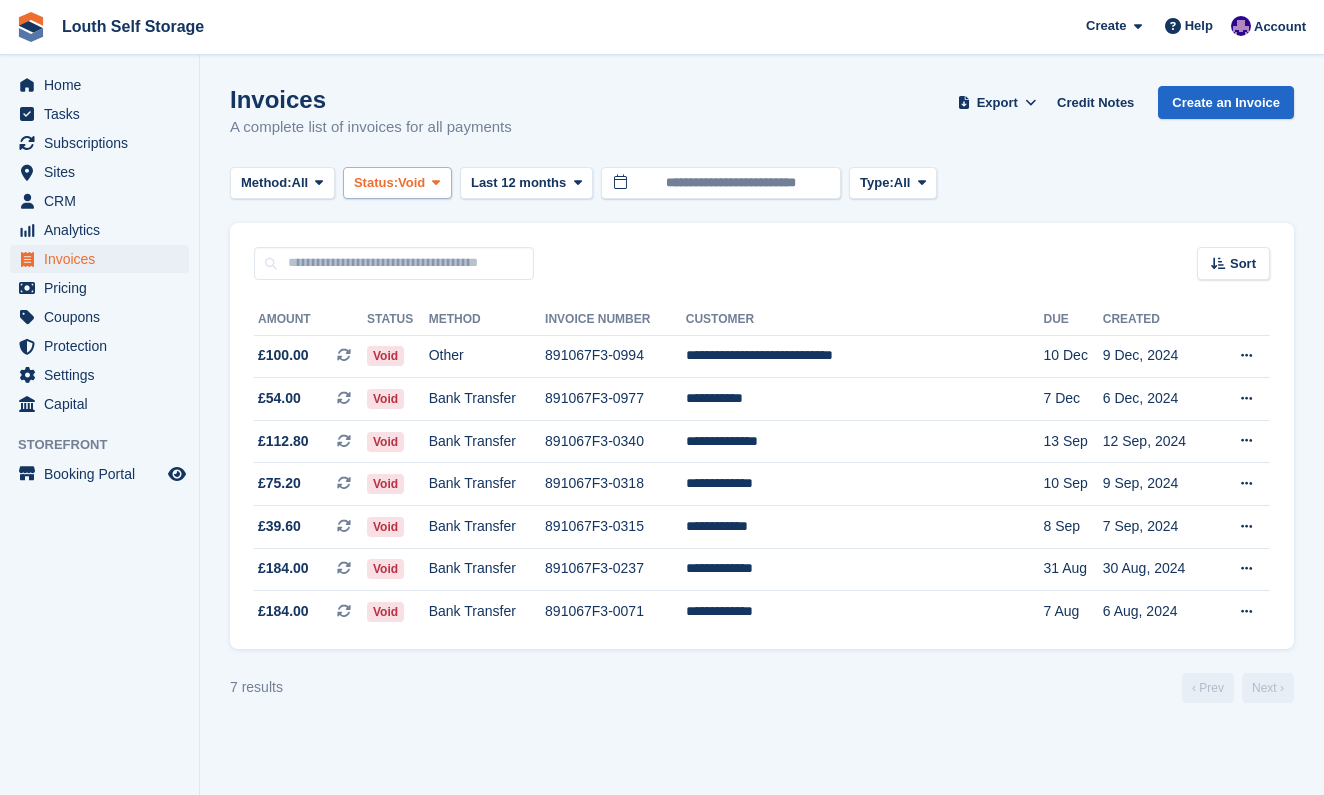 click on "Status:
Void" at bounding box center [397, 183] 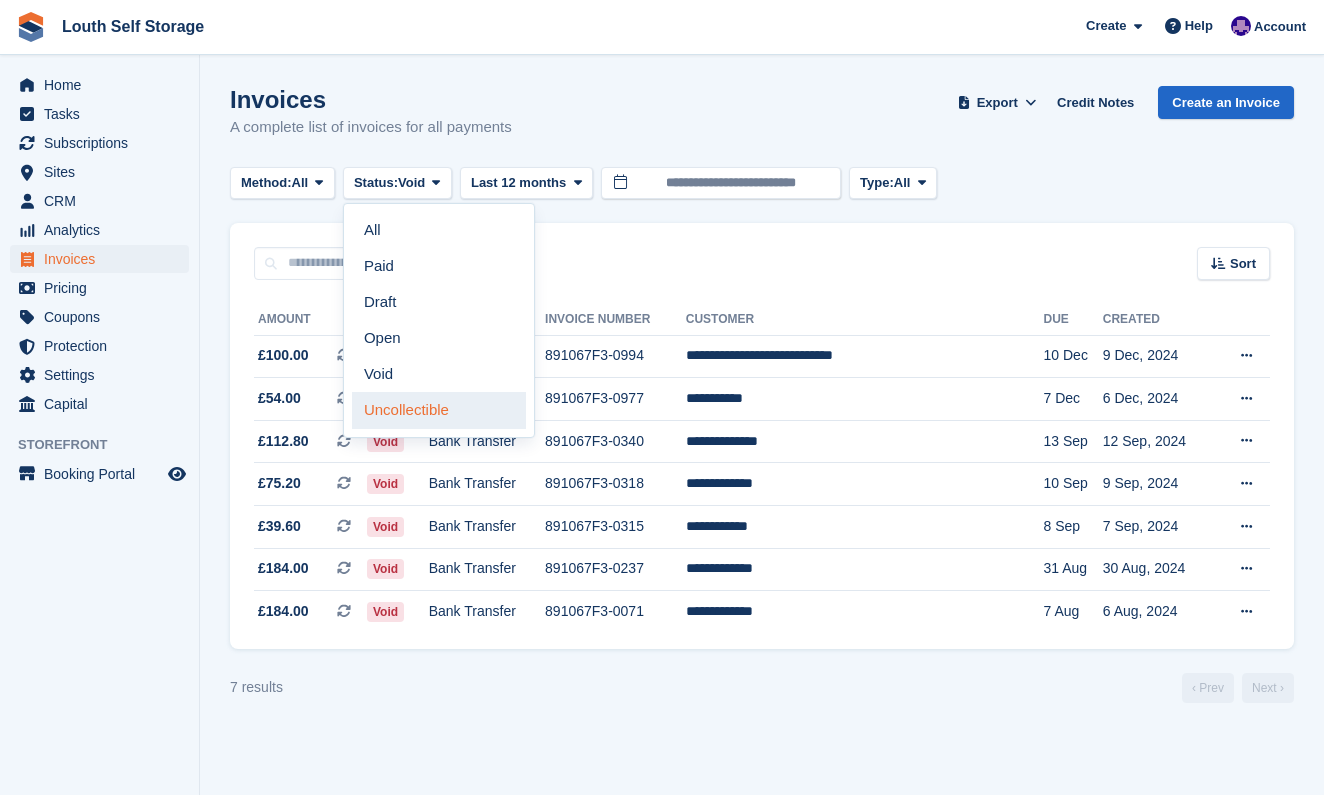 click on "Uncollectible" at bounding box center (439, 410) 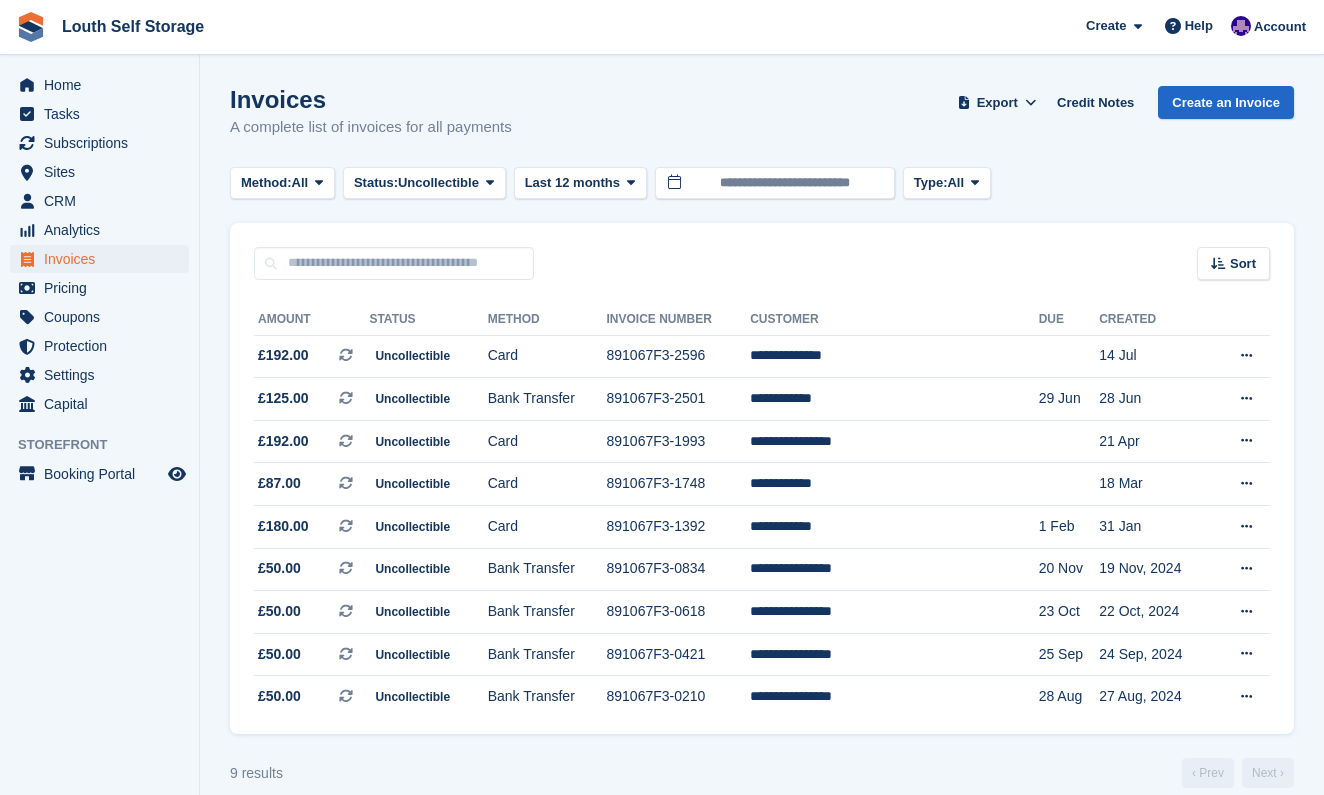 scroll, scrollTop: 0, scrollLeft: 0, axis: both 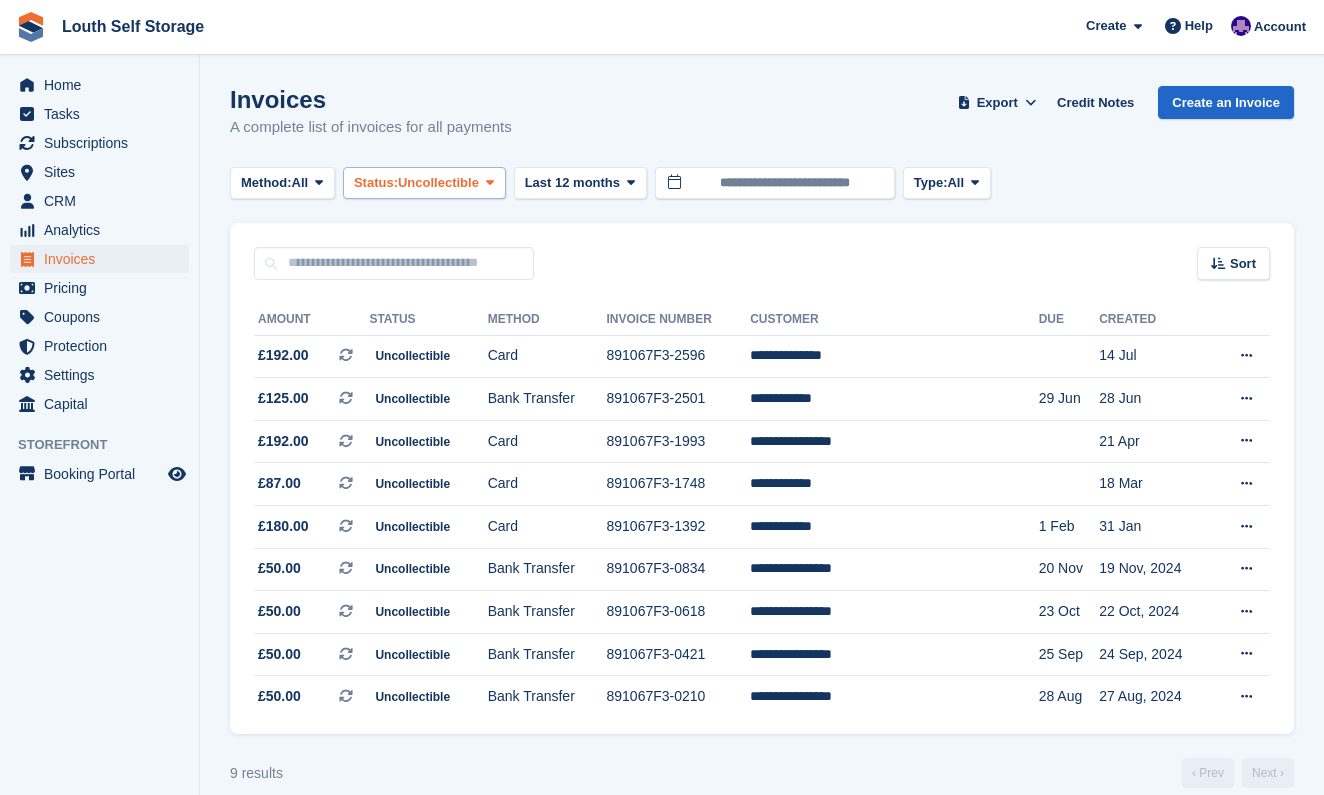 click on "Uncollectible" at bounding box center [438, 183] 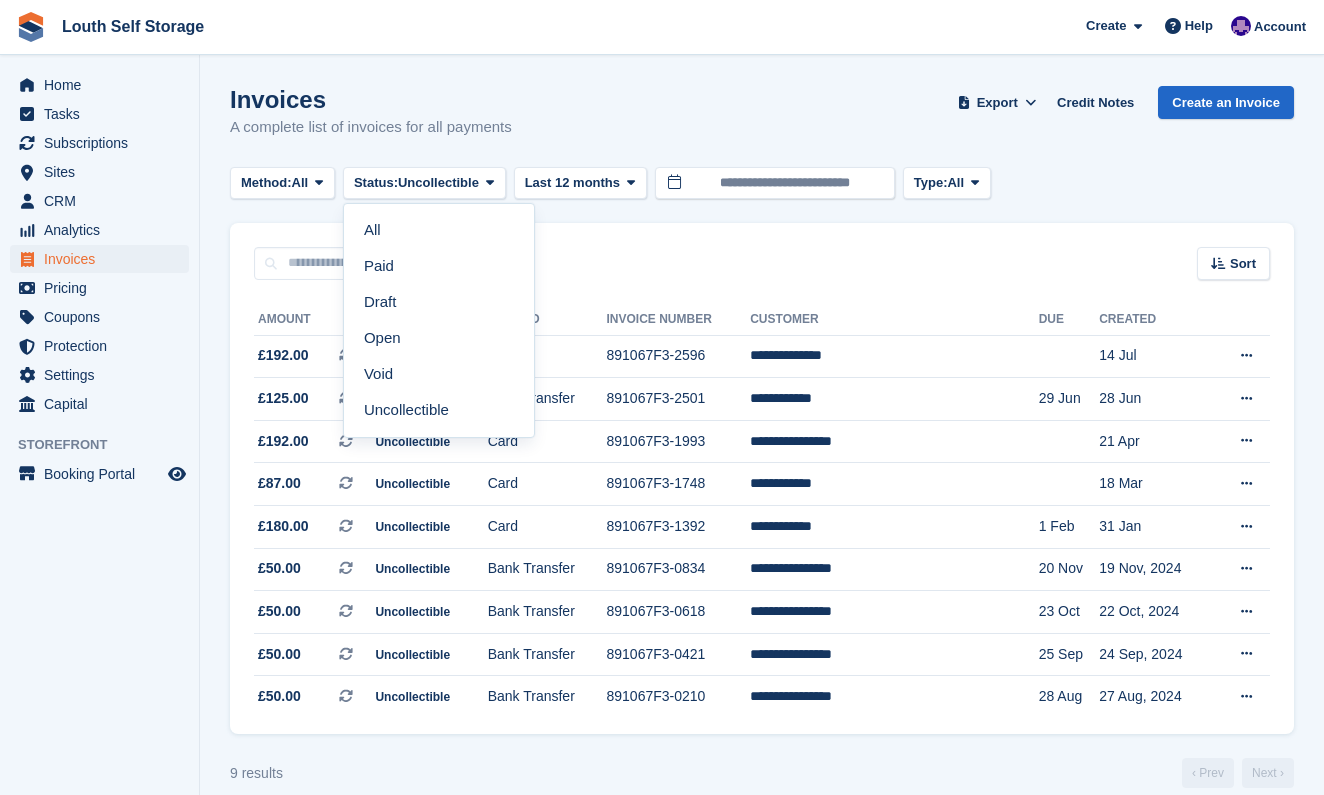 click on "Invoices
A complete list of invoices for all payments
Export
Export Invoices
Export a CSV of all Invoices which match the current filters.
Please allow time for large exports.
Export Formatted for Sage 50
Export Formatted for Xero
Start Export
Credit Notes
Create an Invoice" at bounding box center (762, 124) 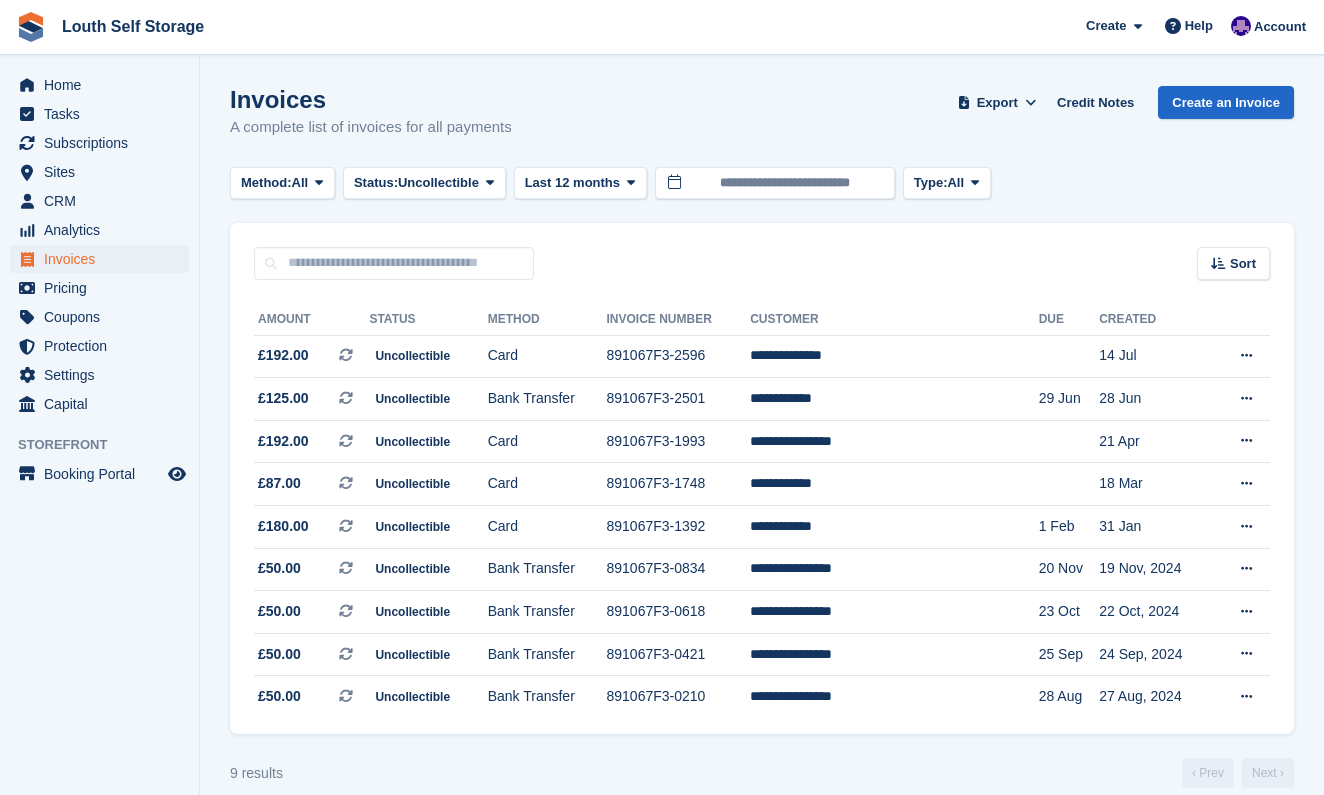 click on "Invoices
A complete list of invoices for all payments
Export
Export Invoices
Export a CSV of all Invoices which match the current filters.
Please allow time for large exports.
Export Formatted for Sage 50
Export Formatted for Xero
Start Export
Credit Notes
Create an Invoice" at bounding box center (762, 124) 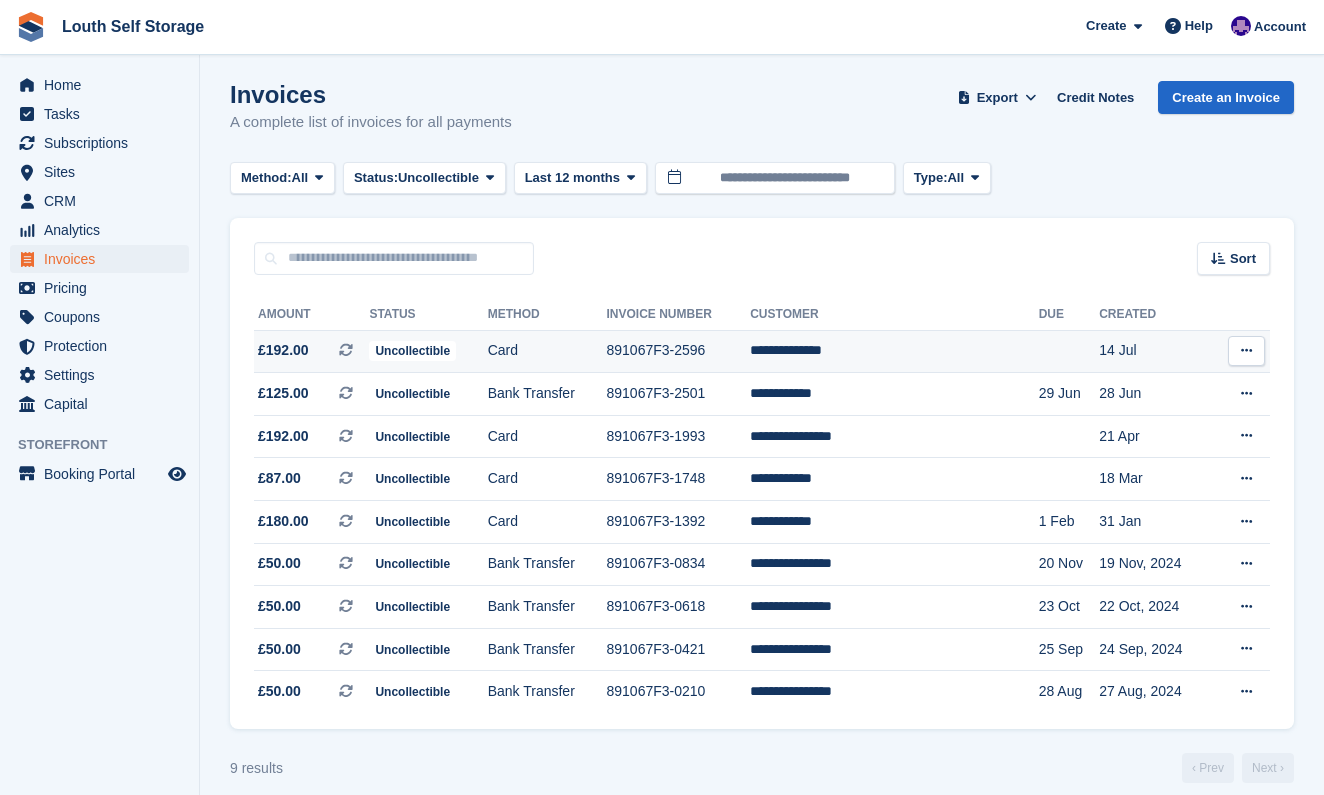 scroll, scrollTop: 2, scrollLeft: 0, axis: vertical 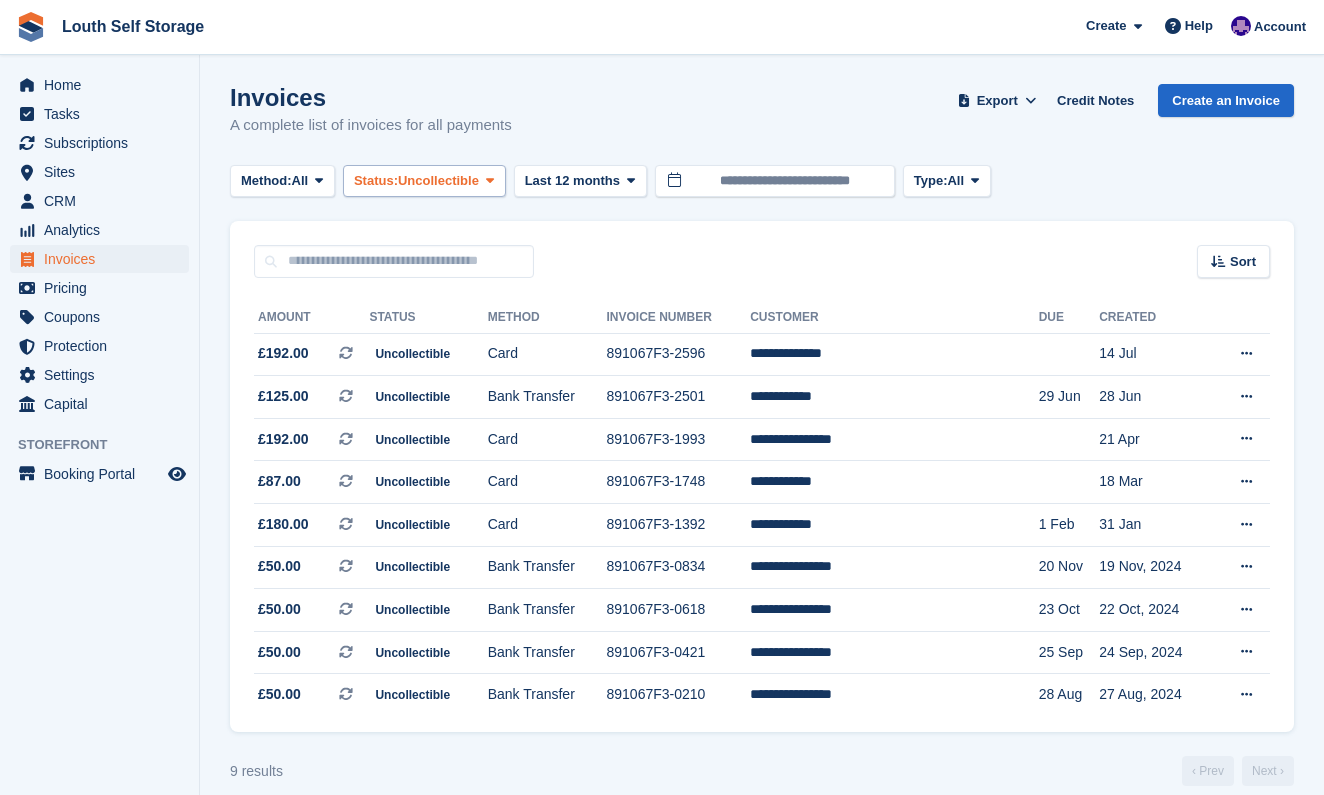 click at bounding box center (490, 180) 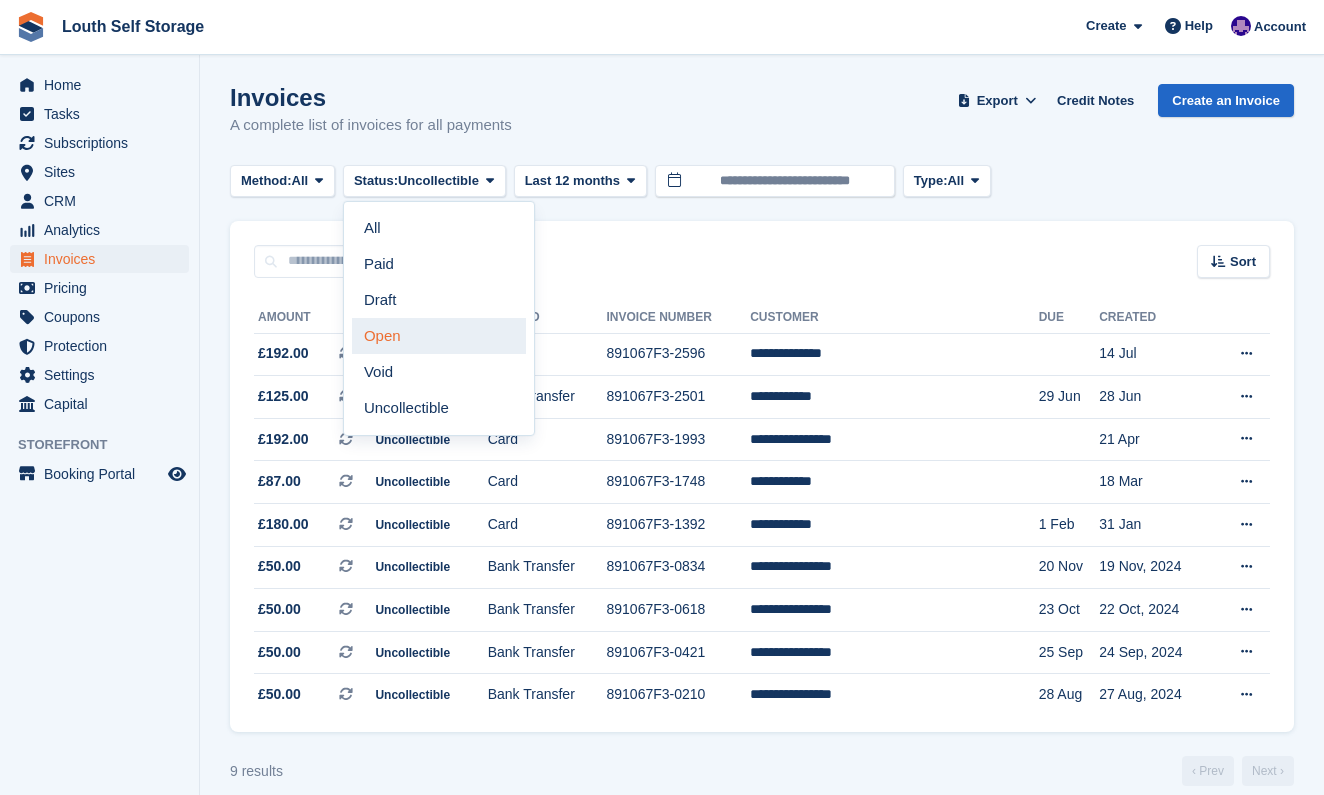 click on "Open" at bounding box center (439, 336) 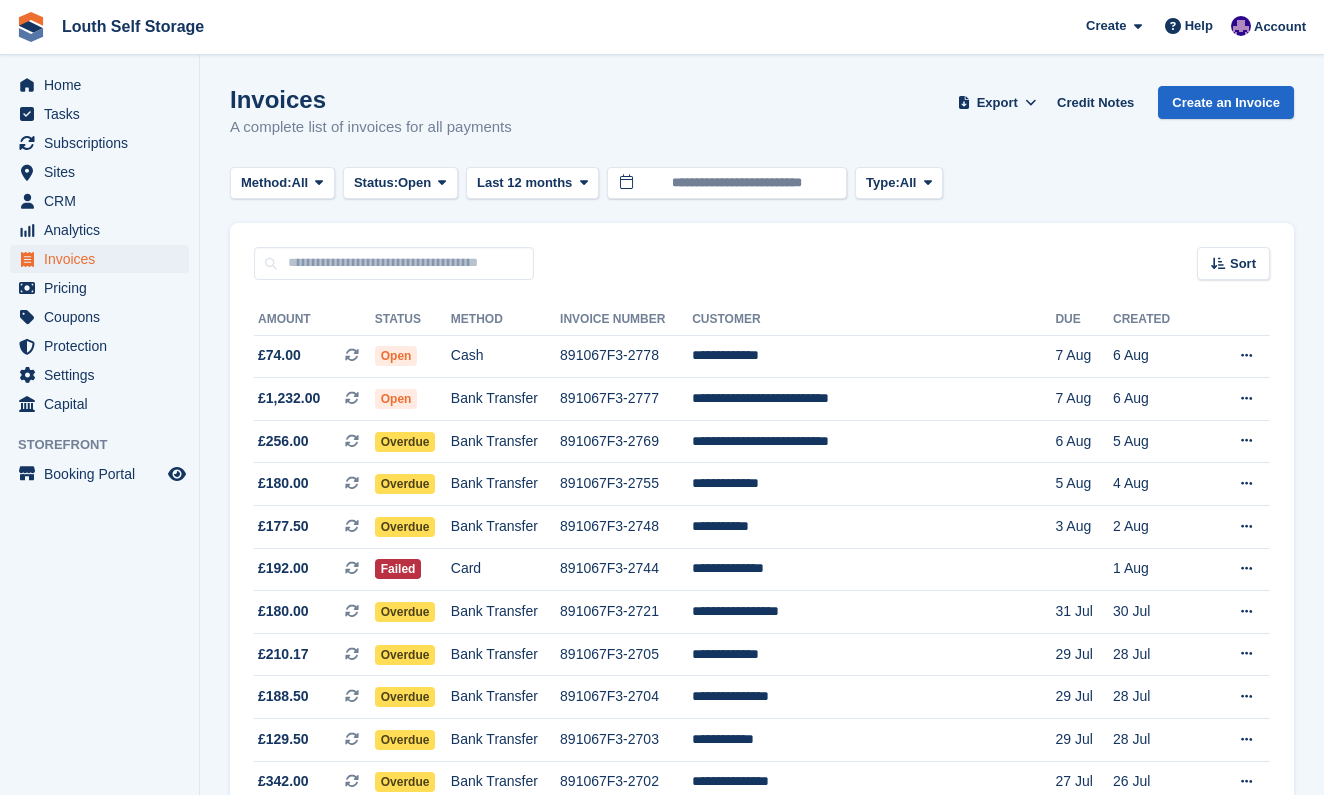 scroll, scrollTop: 0, scrollLeft: 0, axis: both 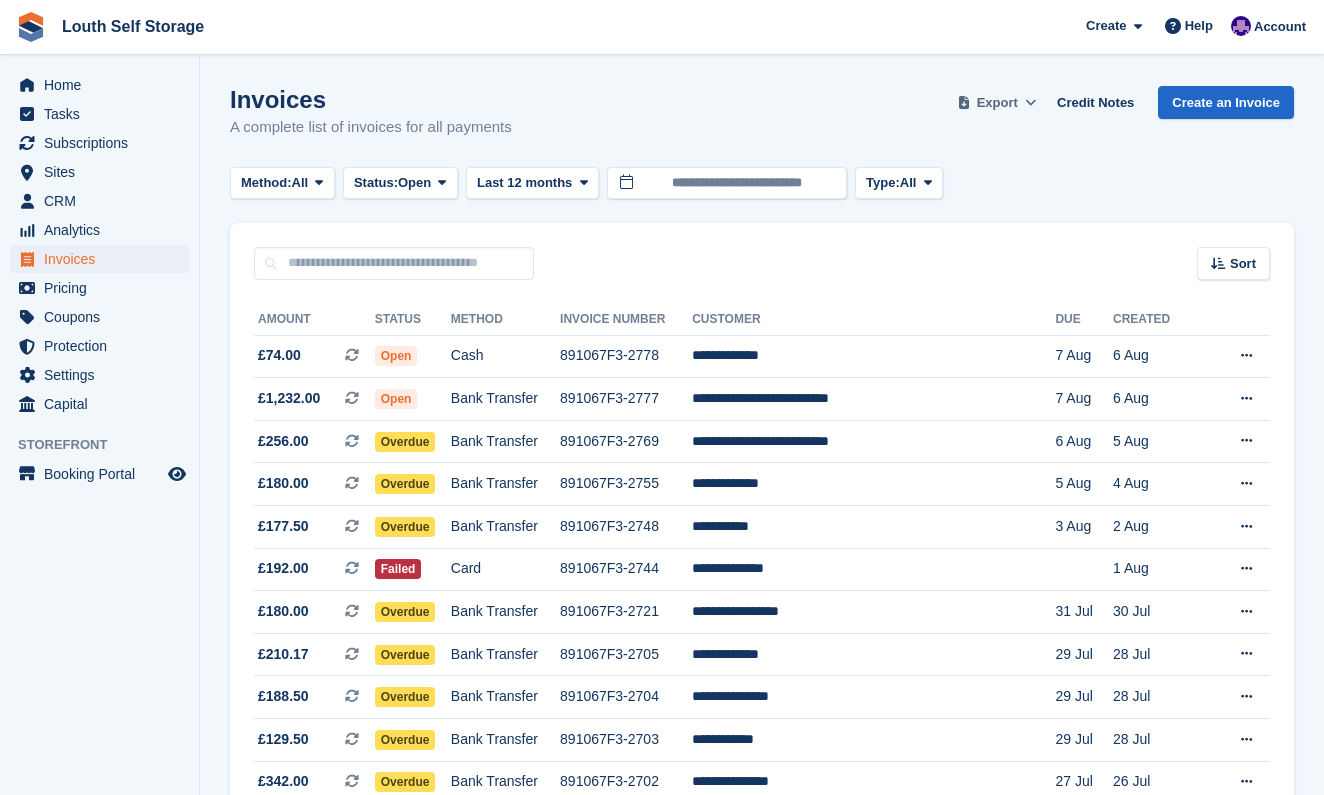 click on "Export" at bounding box center [997, 103] 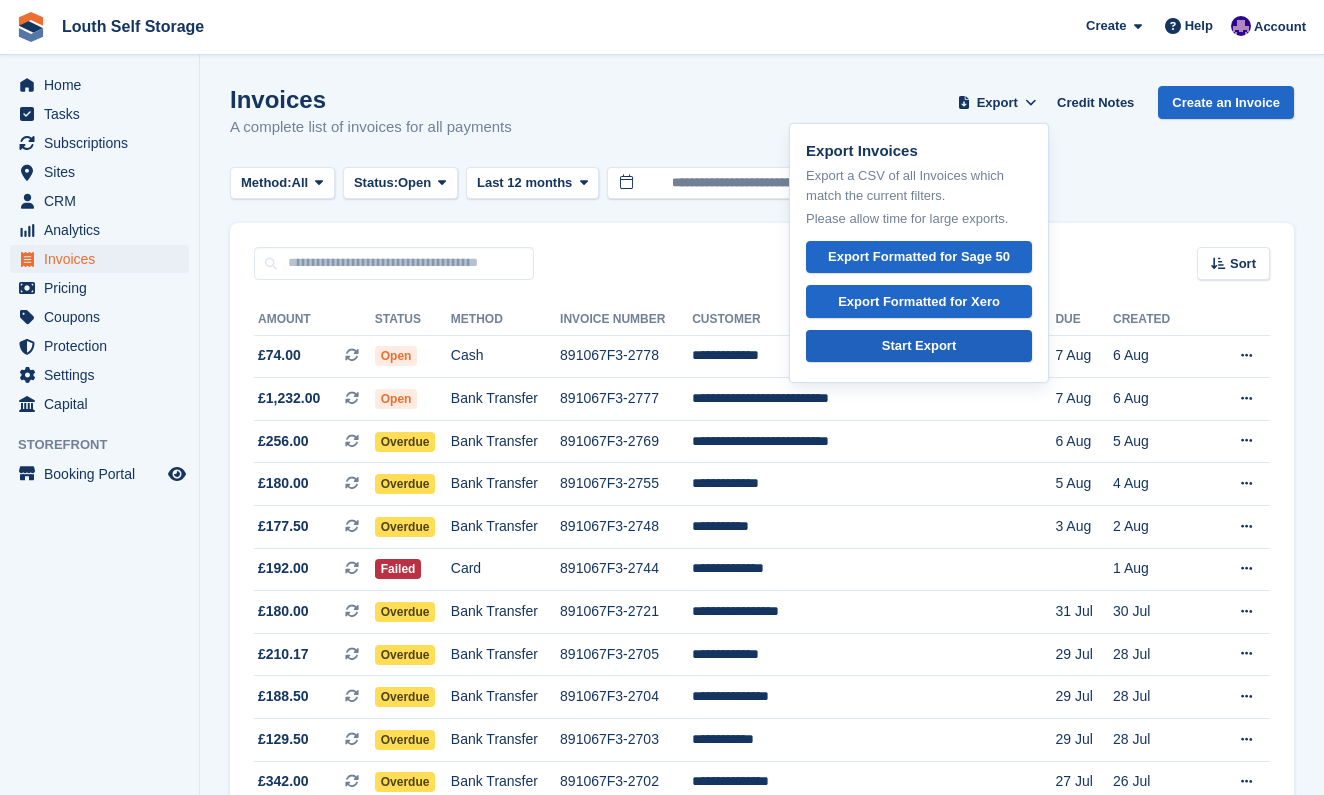 click on "Start Export" at bounding box center [919, 346] 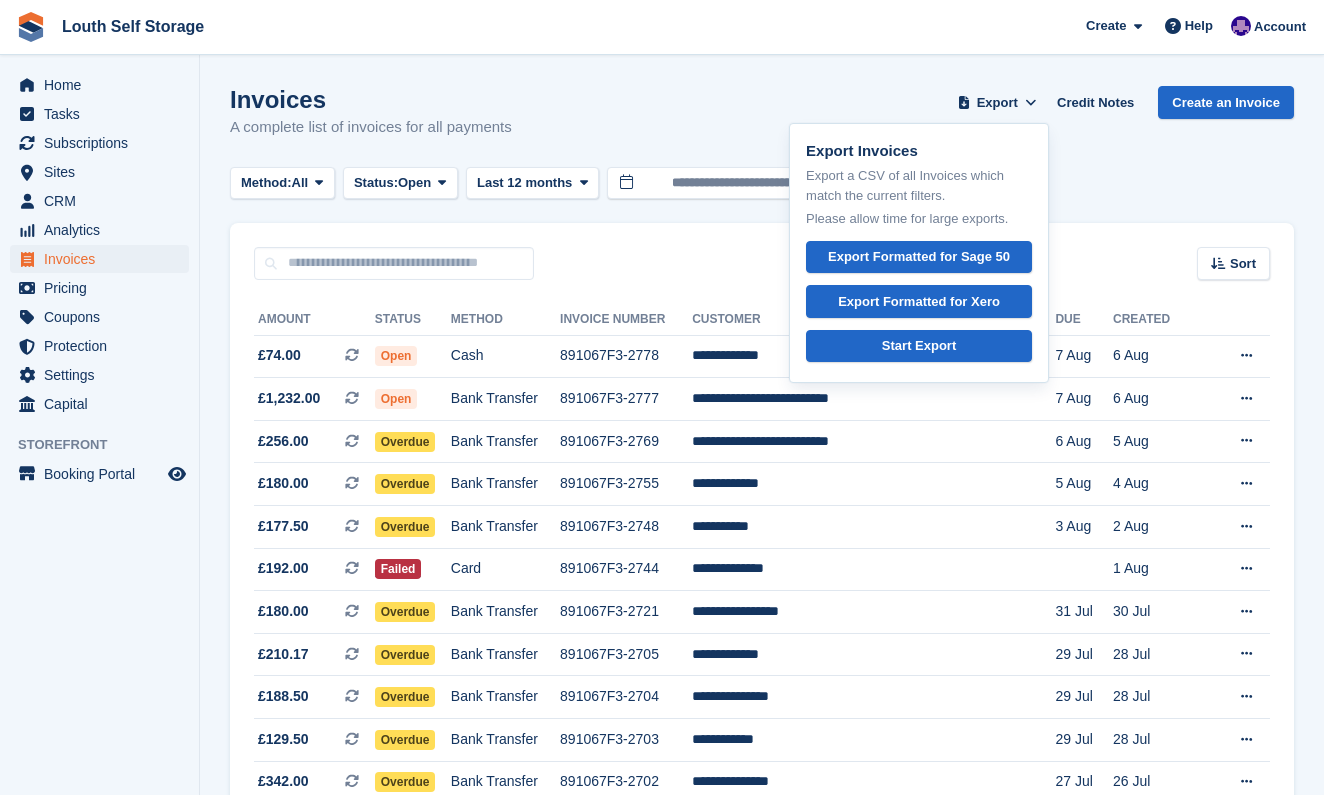 click on "Invoices
A complete list of invoices for all payments
Export
Export Invoices
Export a CSV of all Invoices which match the current filters.
Please allow time for large exports.
Export Formatted for Sage 50
Export Formatted for Xero
Start Export
Credit Notes
Create an Invoice
Method:
All
All
Bank Transfer
Cash
Cheque
Debit/Credit Card
Direct Debit
SEPA Direct Debit
Other
Status:
Open" at bounding box center (762, 941) 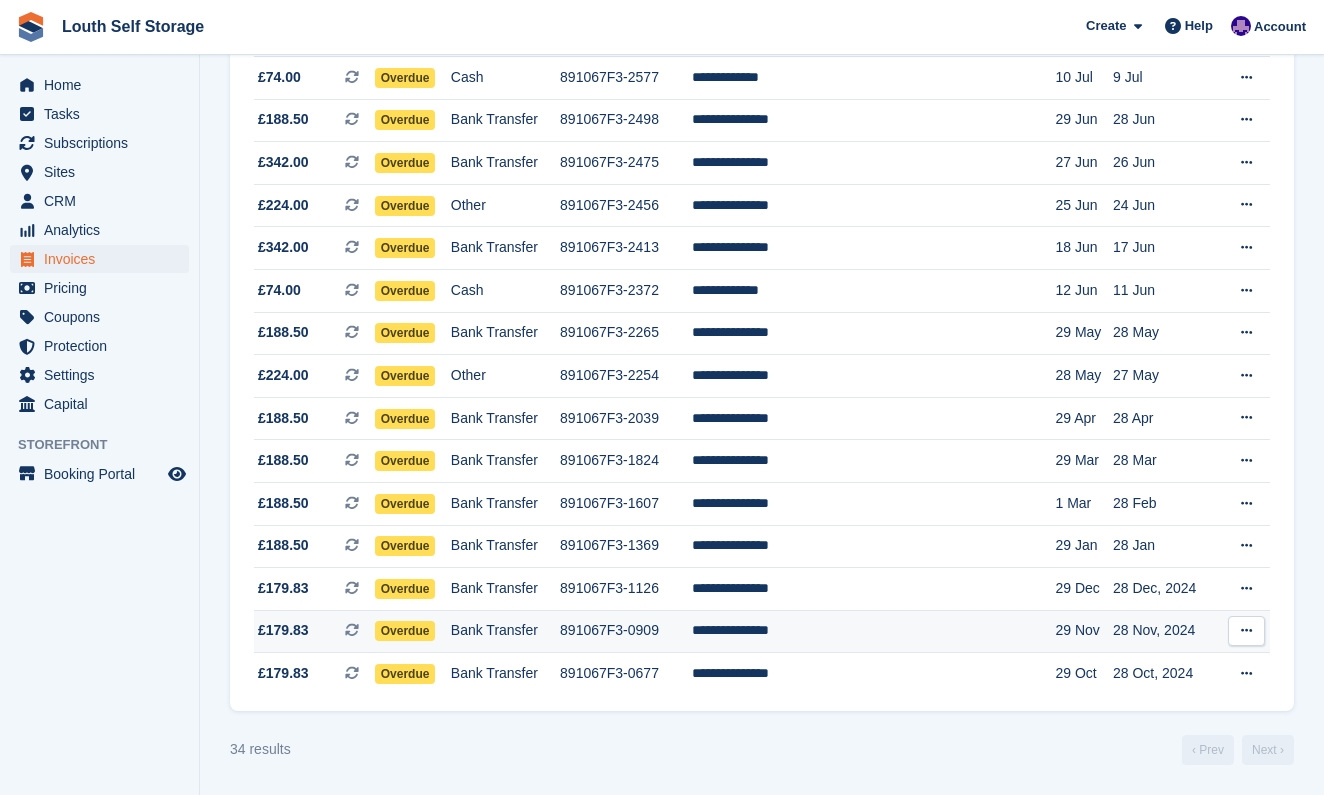 scroll, scrollTop: 1122, scrollLeft: 0, axis: vertical 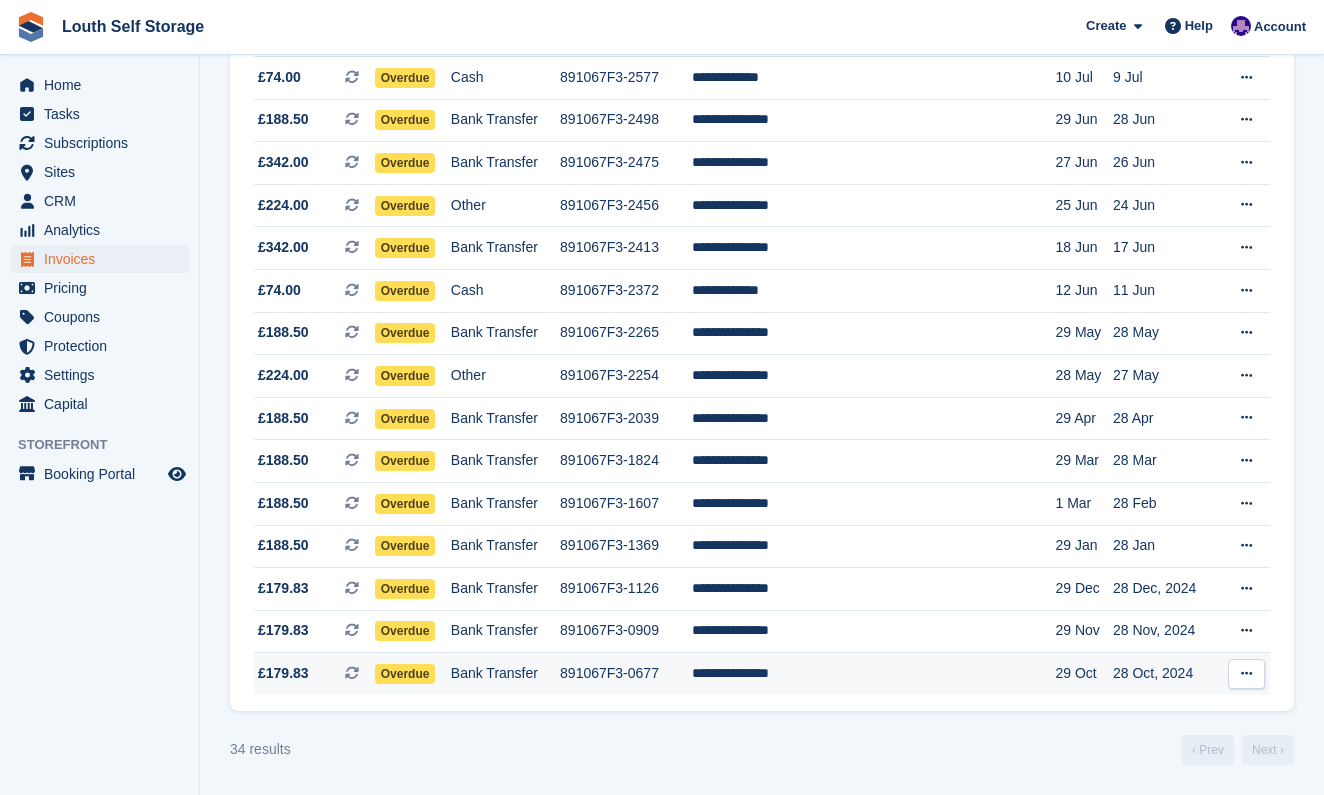 click on "**********" at bounding box center (873, 674) 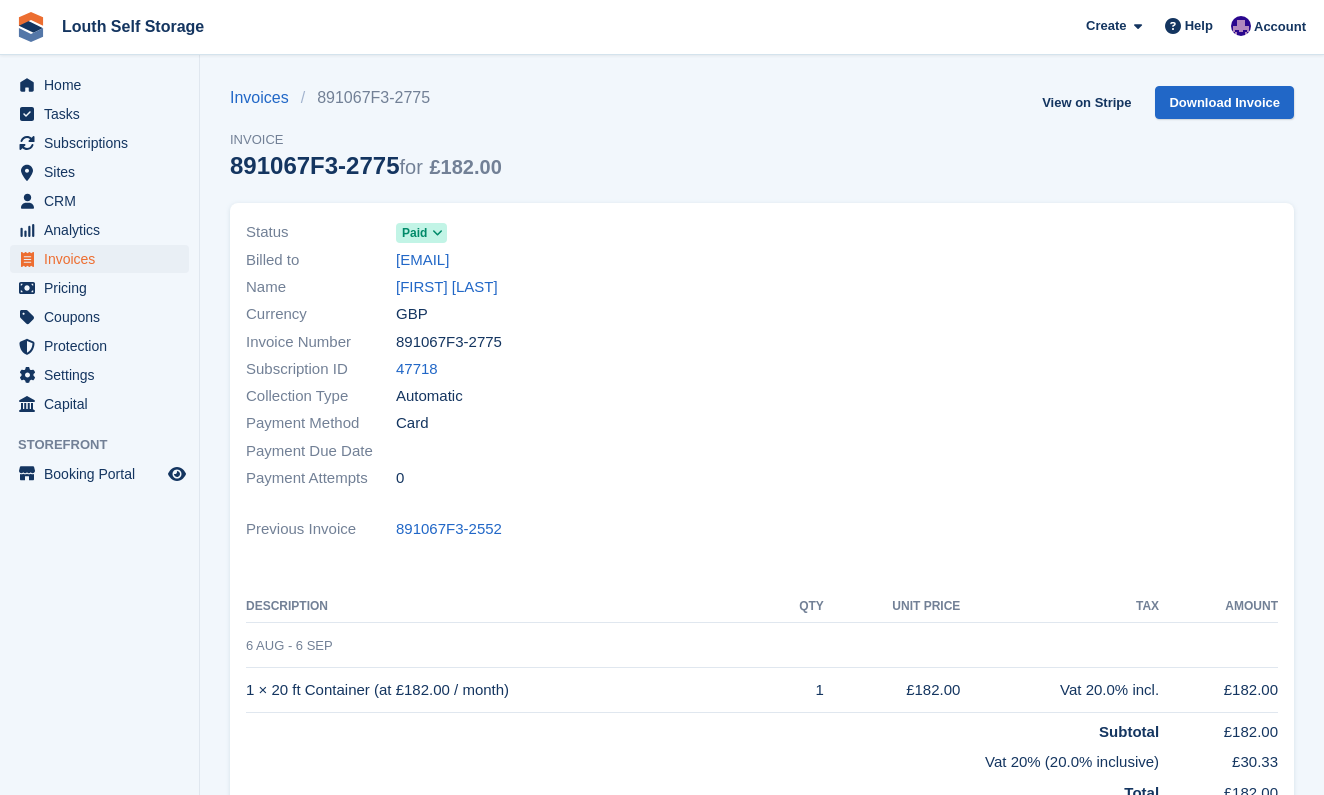 scroll, scrollTop: 11, scrollLeft: 0, axis: vertical 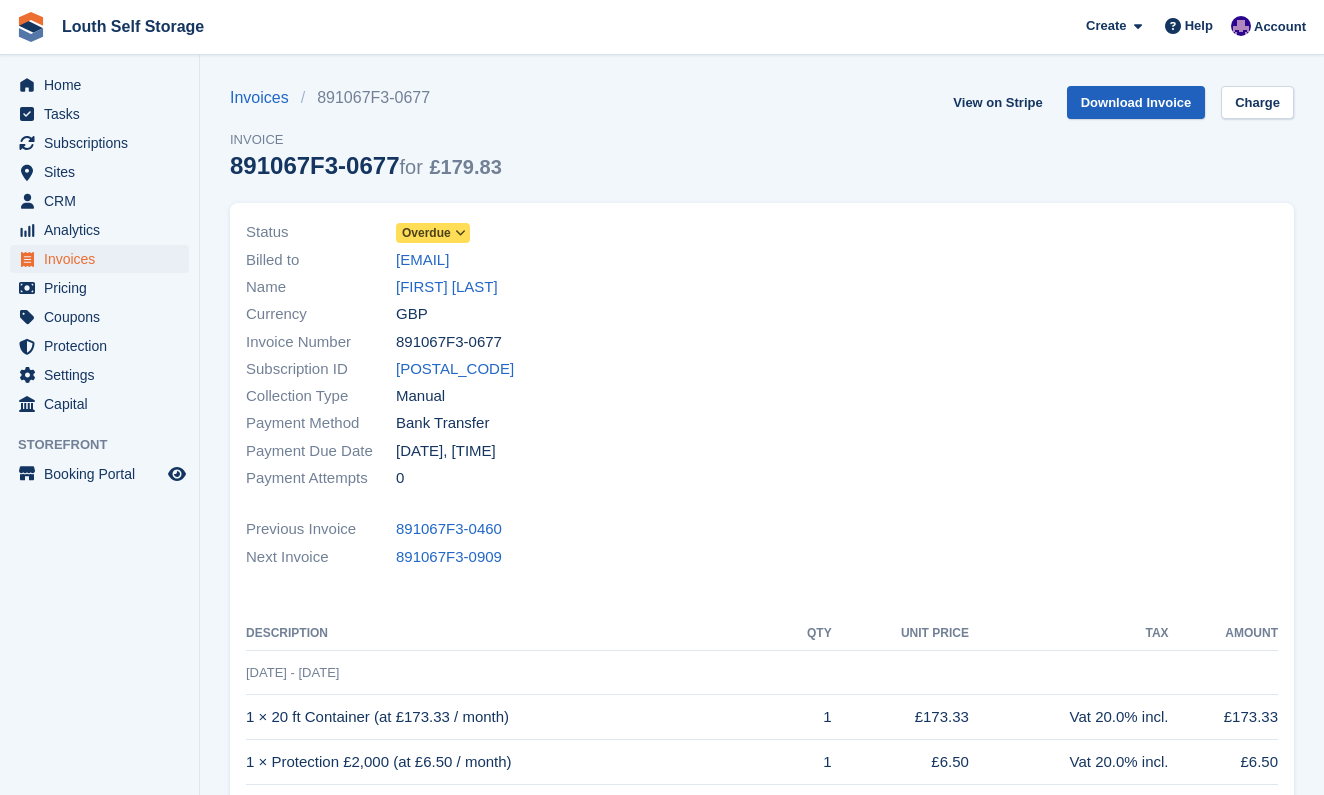 click on "Download Invoice" at bounding box center [1136, 102] 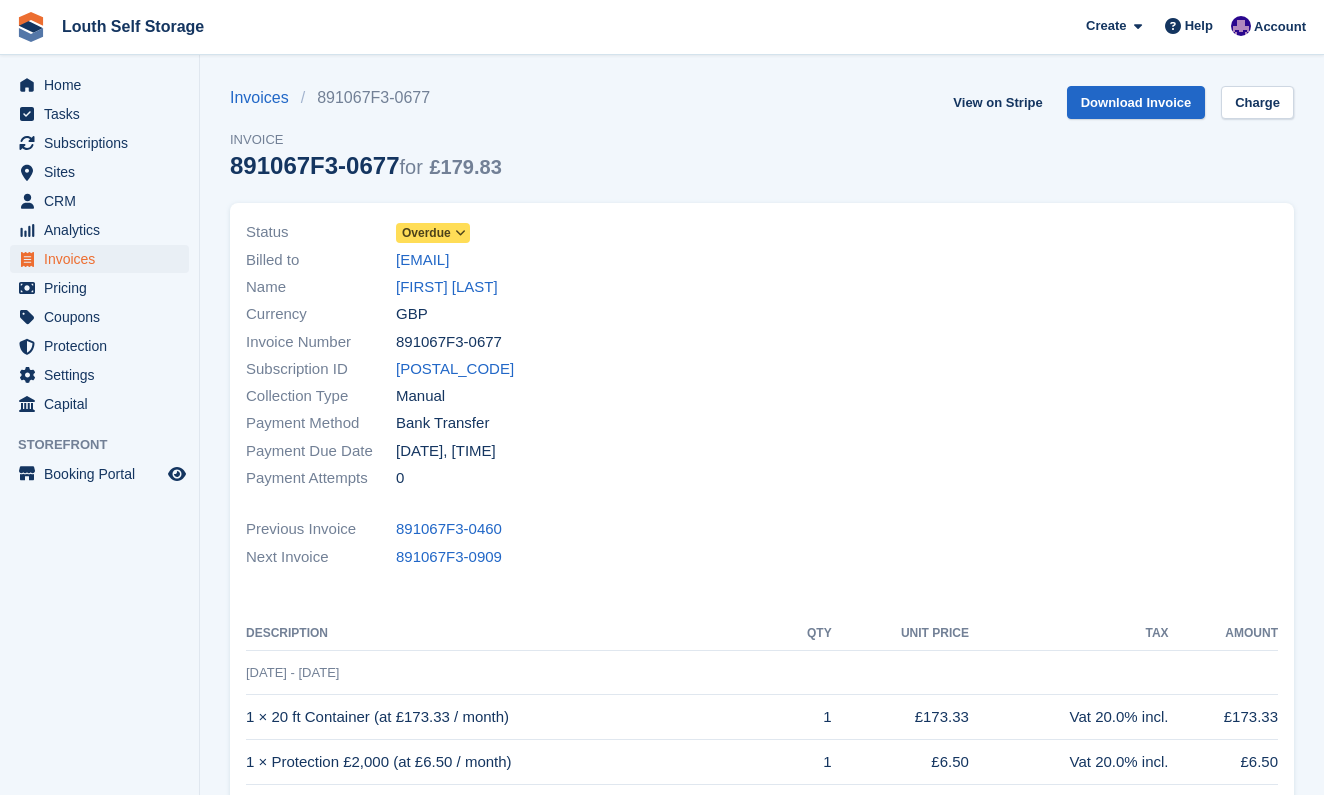 click on "Invoices" at bounding box center [104, 259] 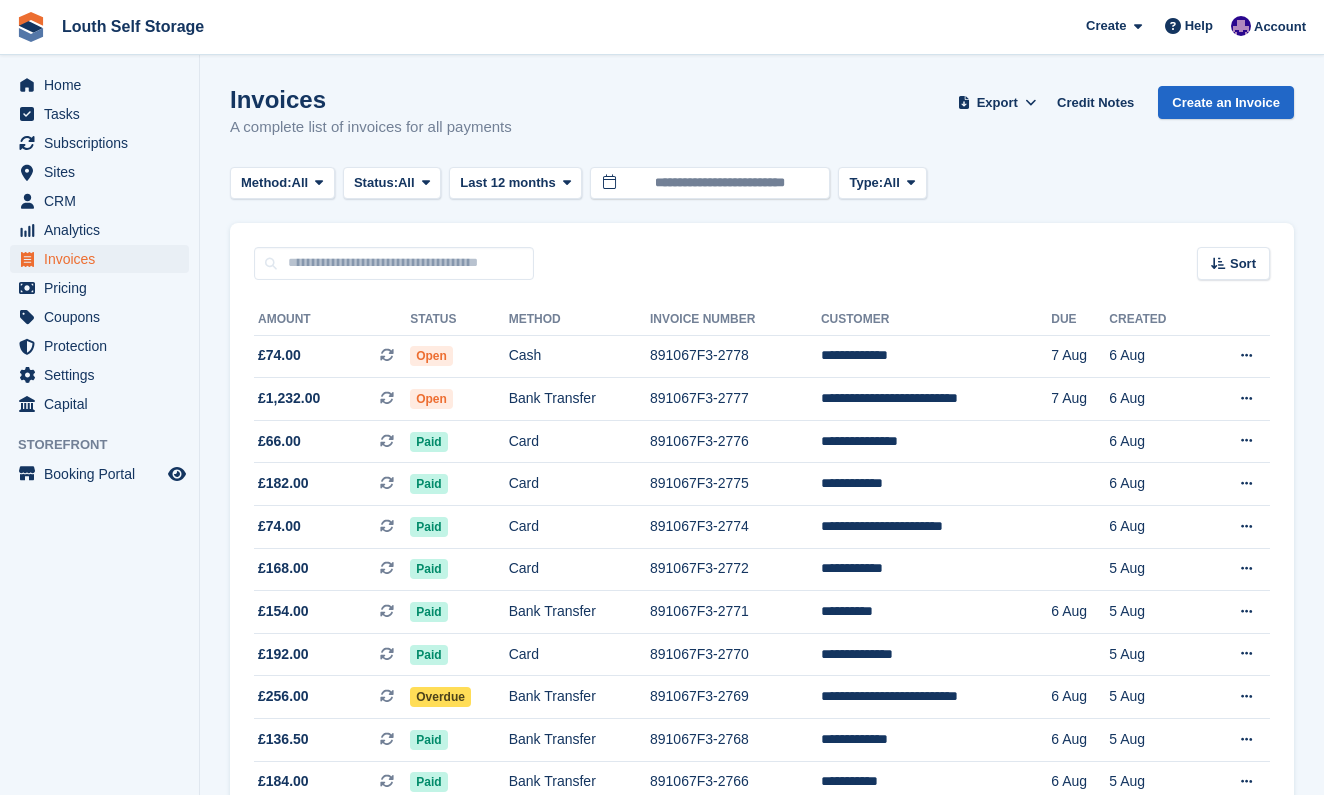 click on "Invoices" at bounding box center [104, 259] 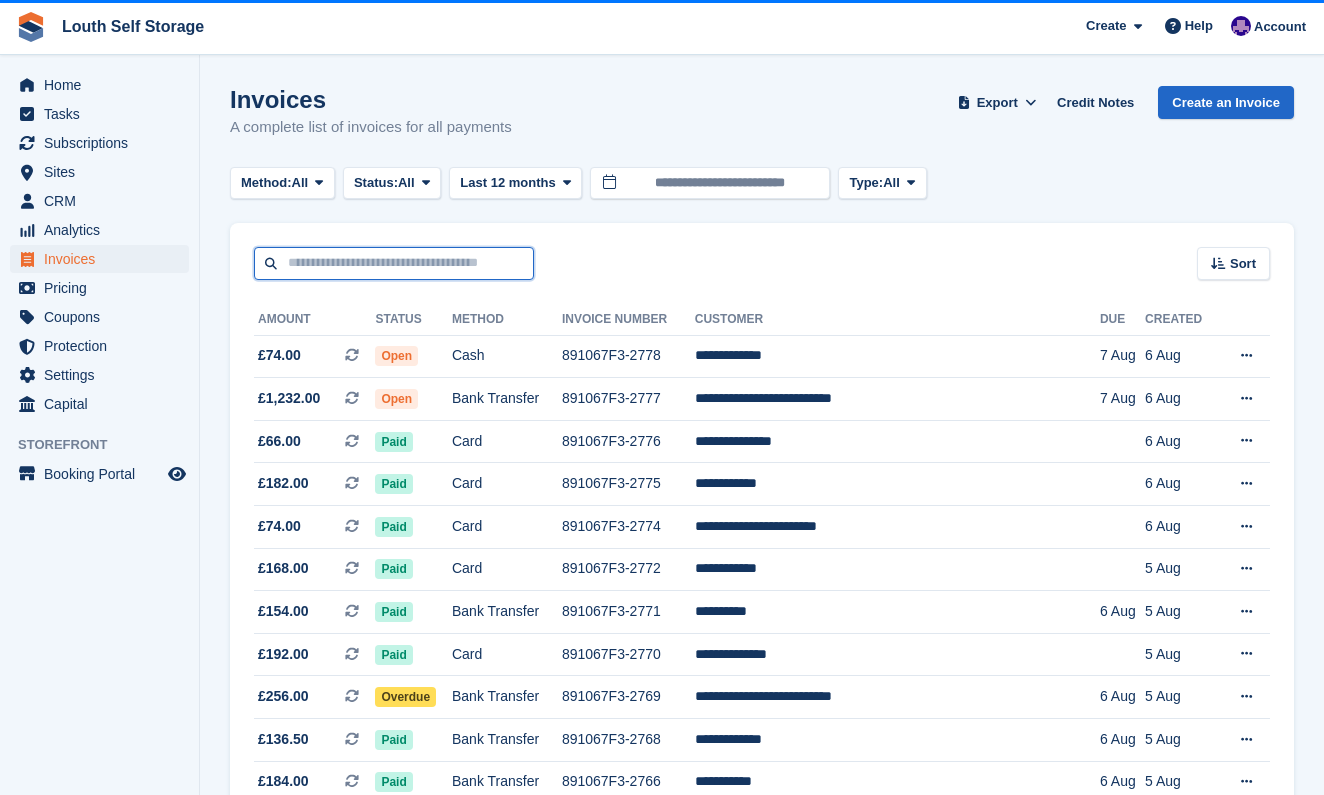 click at bounding box center (394, 263) 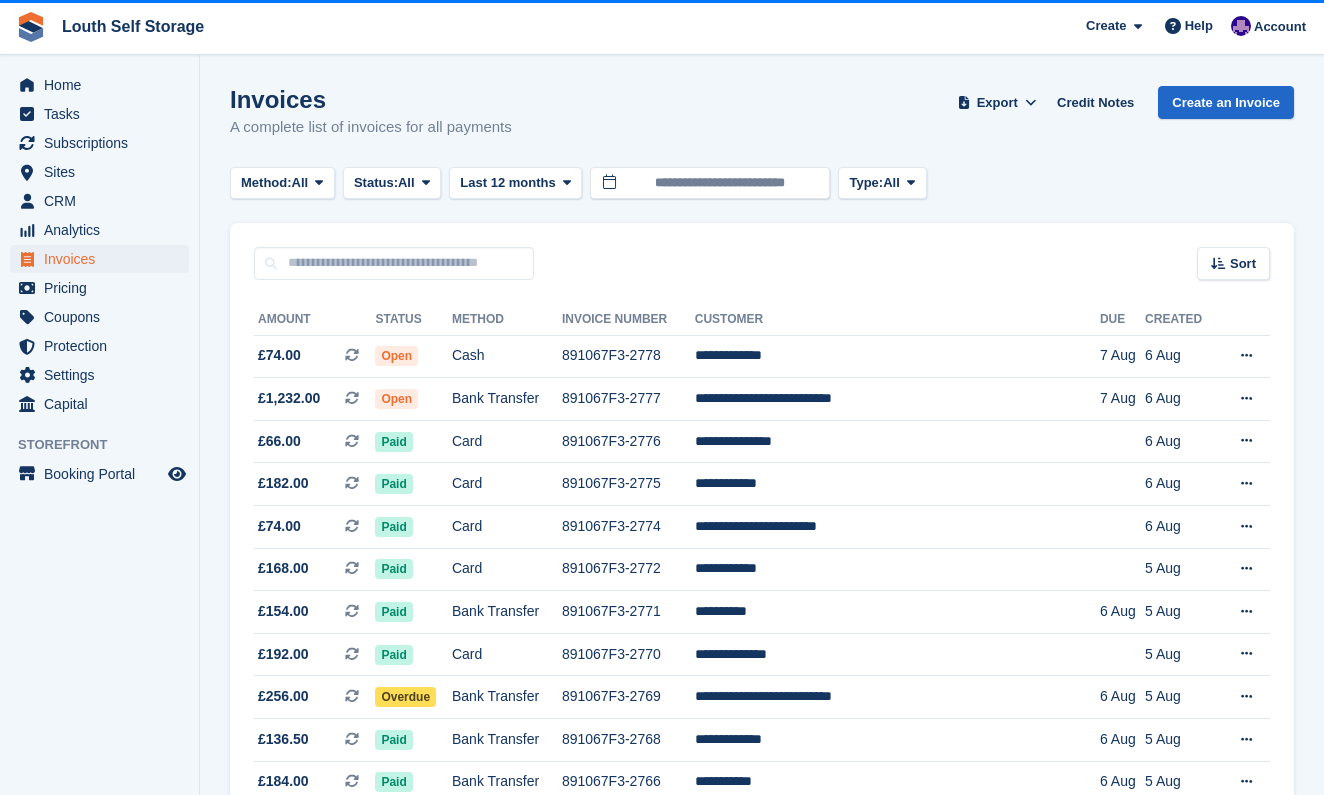click on "Sort
Sort by
Date created
Created (oldest first)
Created (newest first)" at bounding box center [762, 251] 